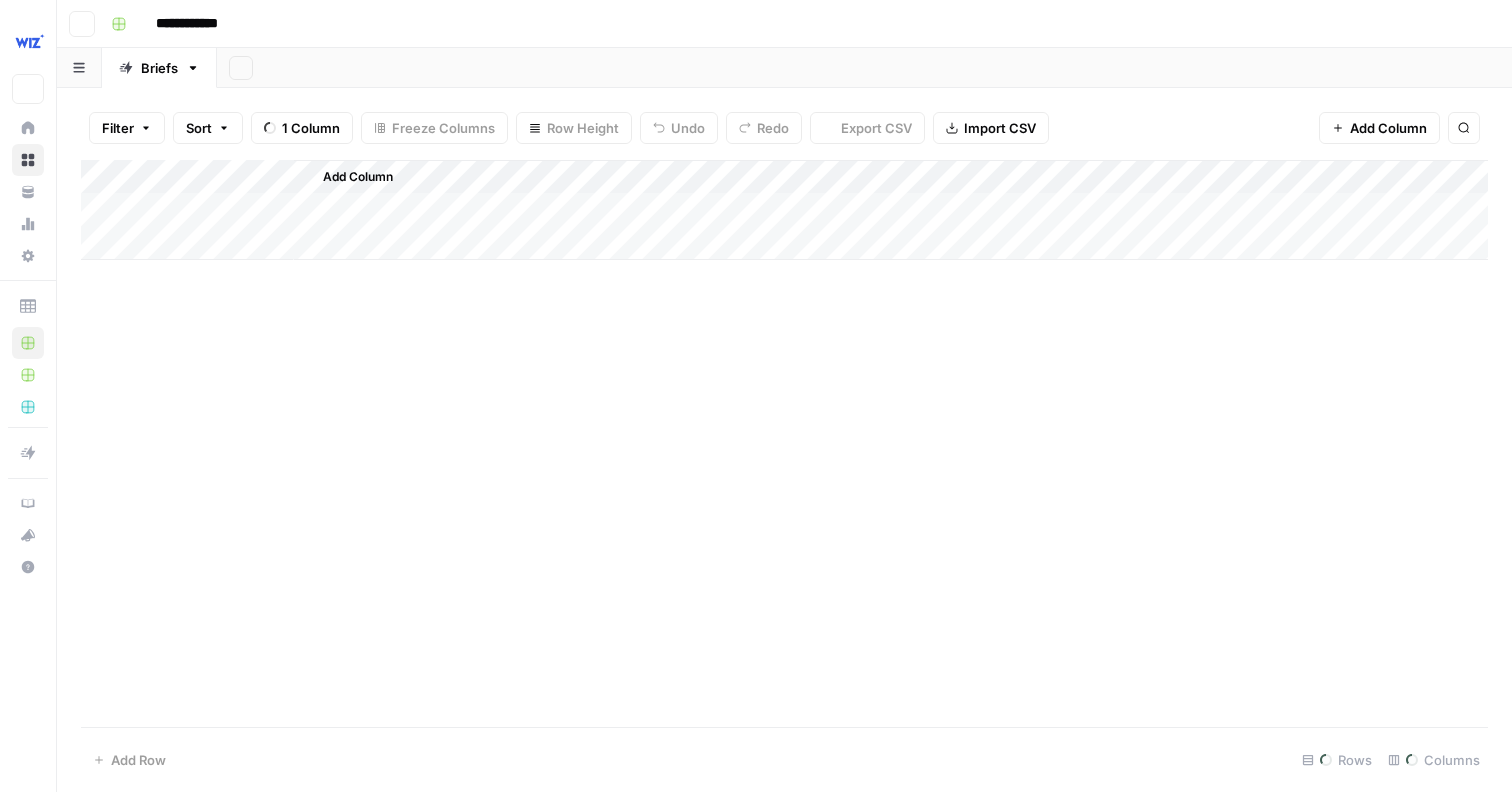 scroll, scrollTop: 0, scrollLeft: 0, axis: both 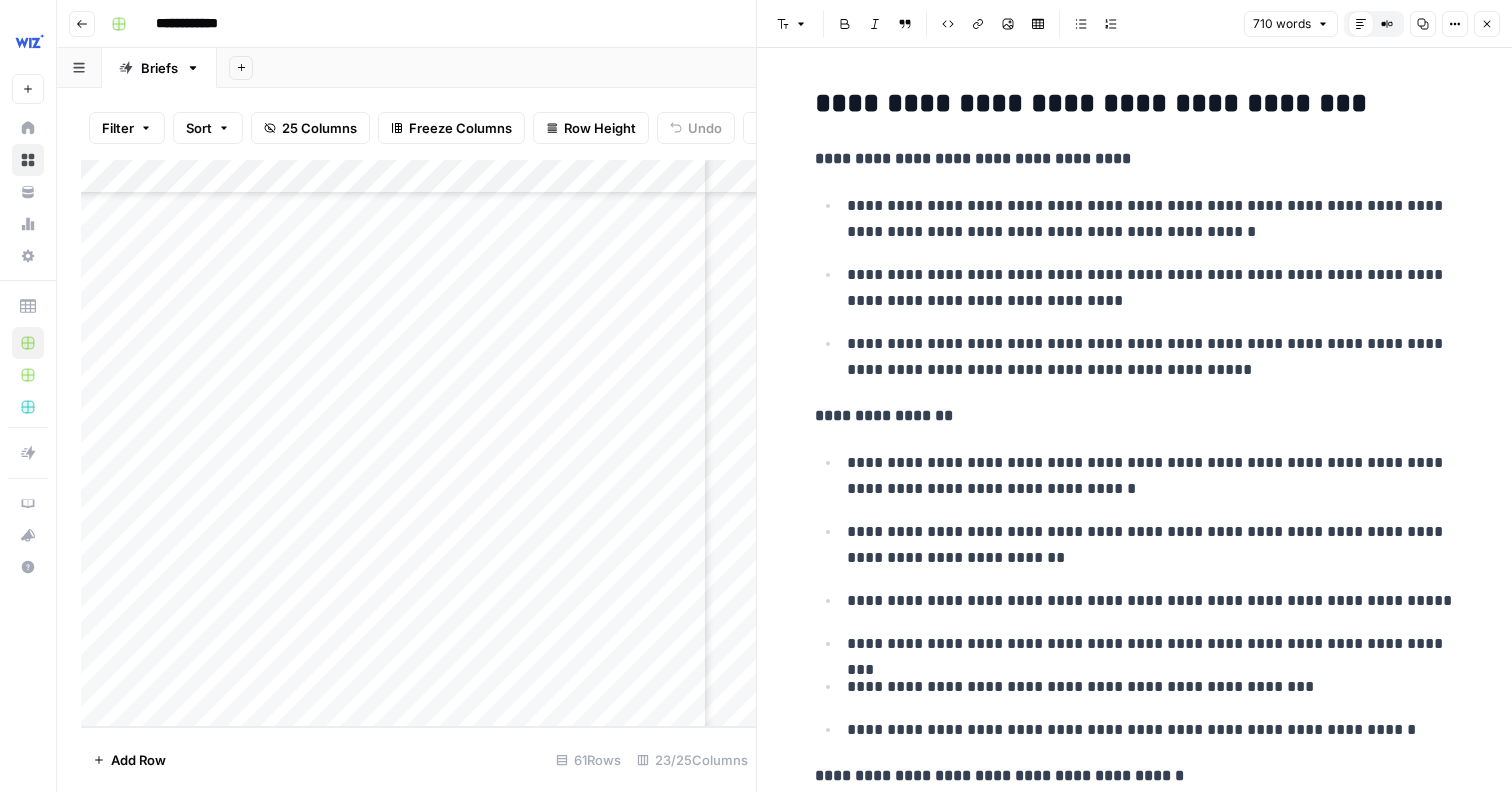 click on "Close" at bounding box center (1487, 24) 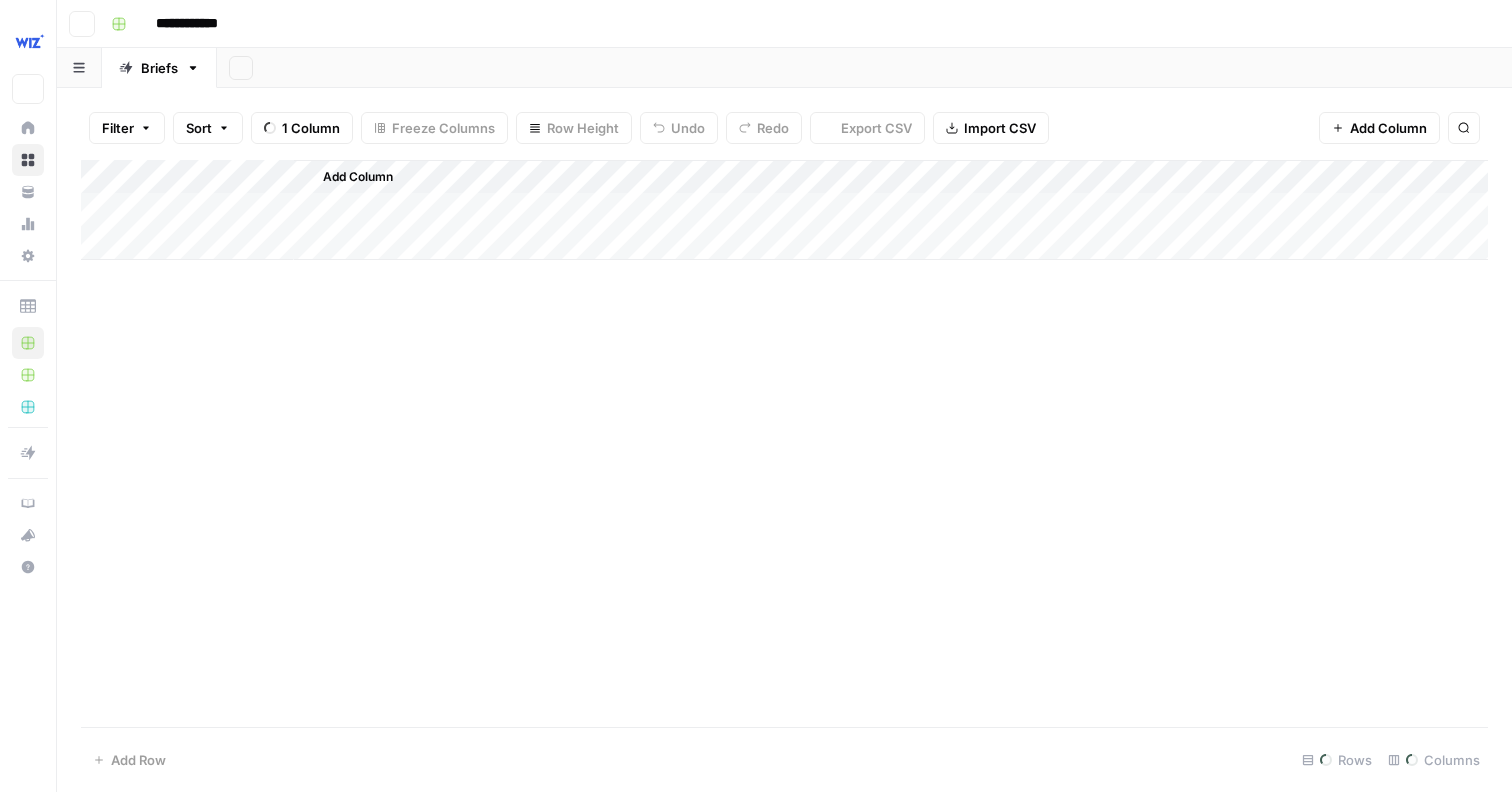 scroll, scrollTop: 0, scrollLeft: 0, axis: both 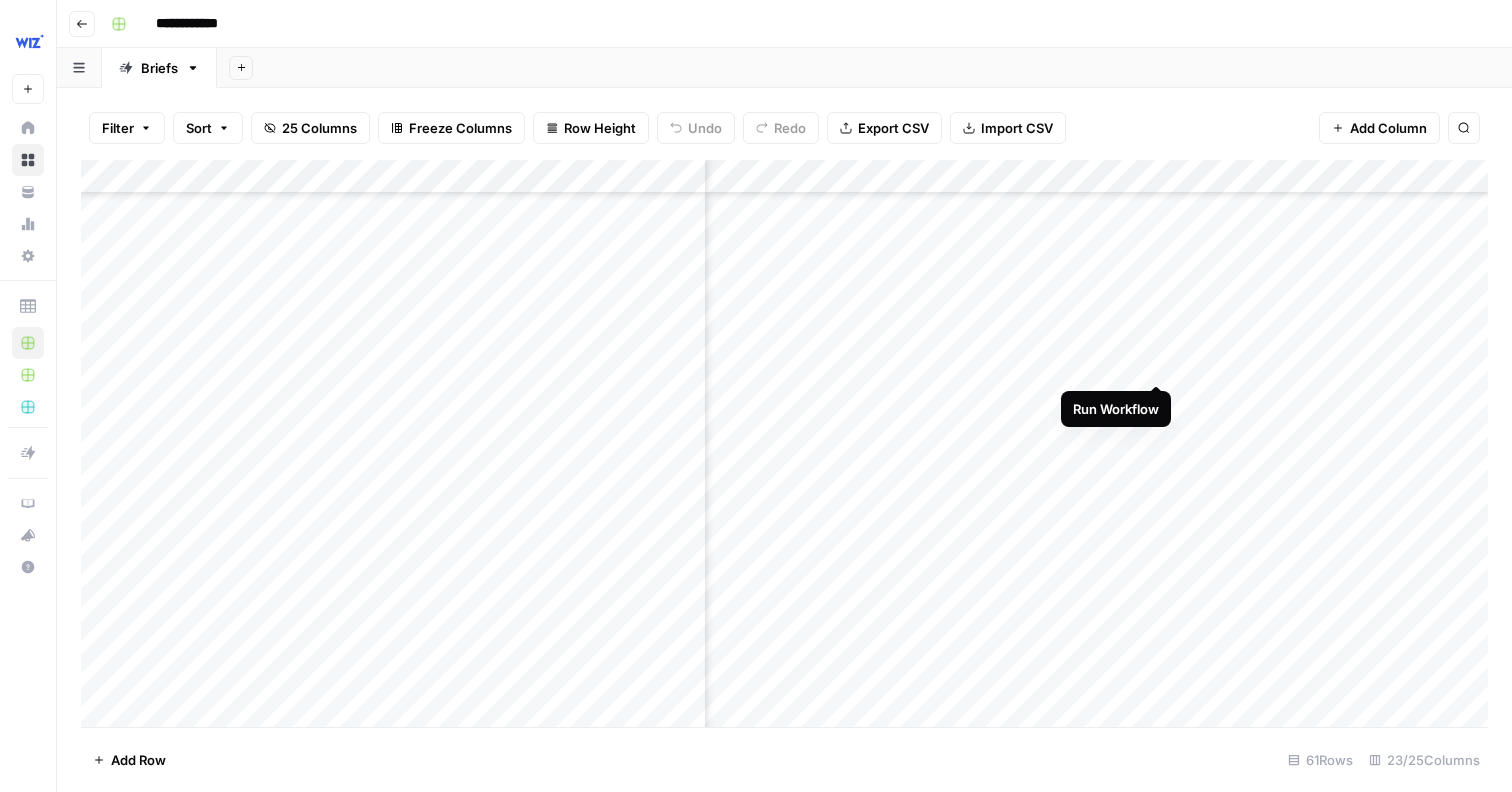 click on "Add Column" at bounding box center (784, 443) 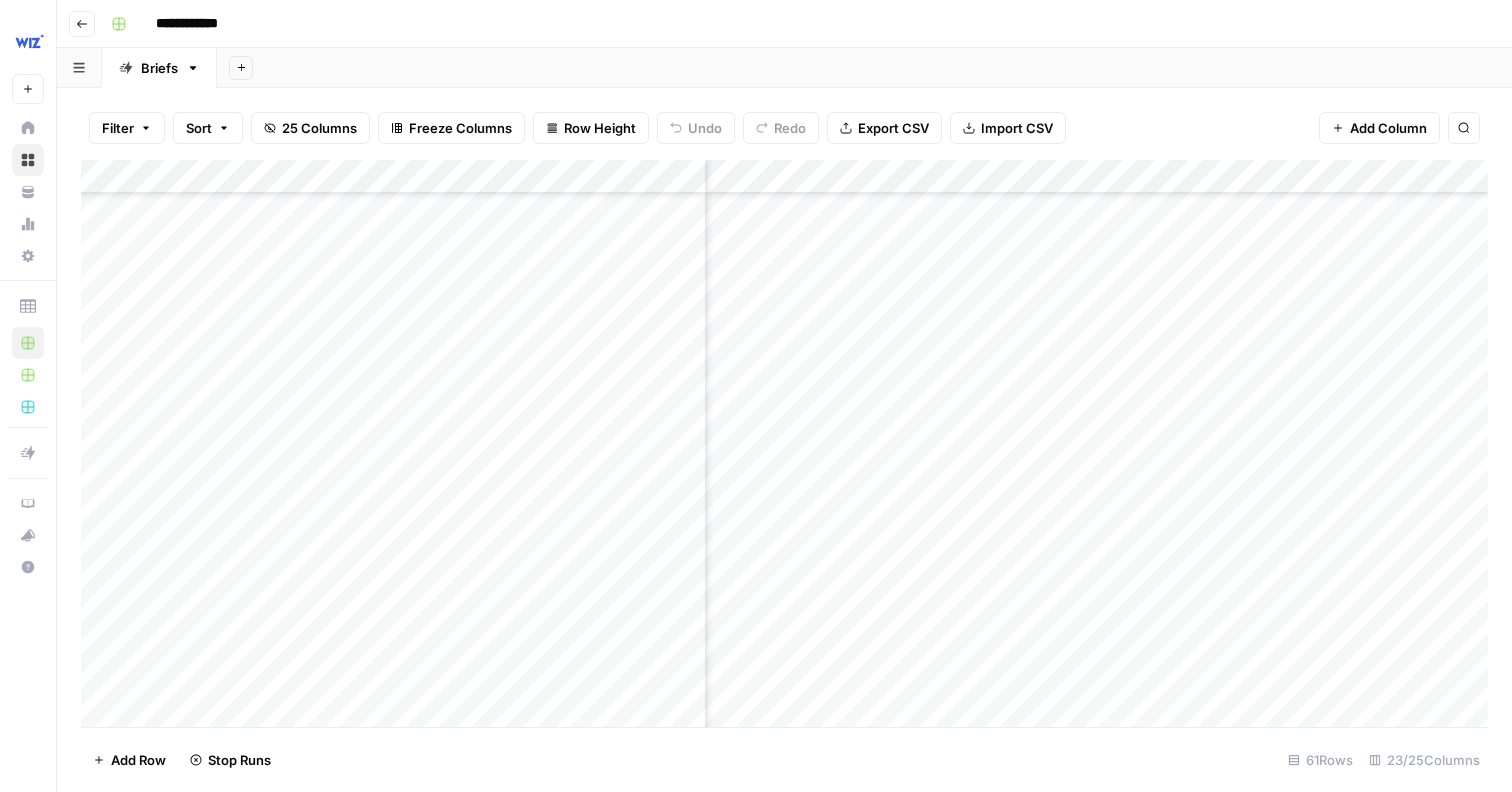 click on "Add Column" at bounding box center (784, 443) 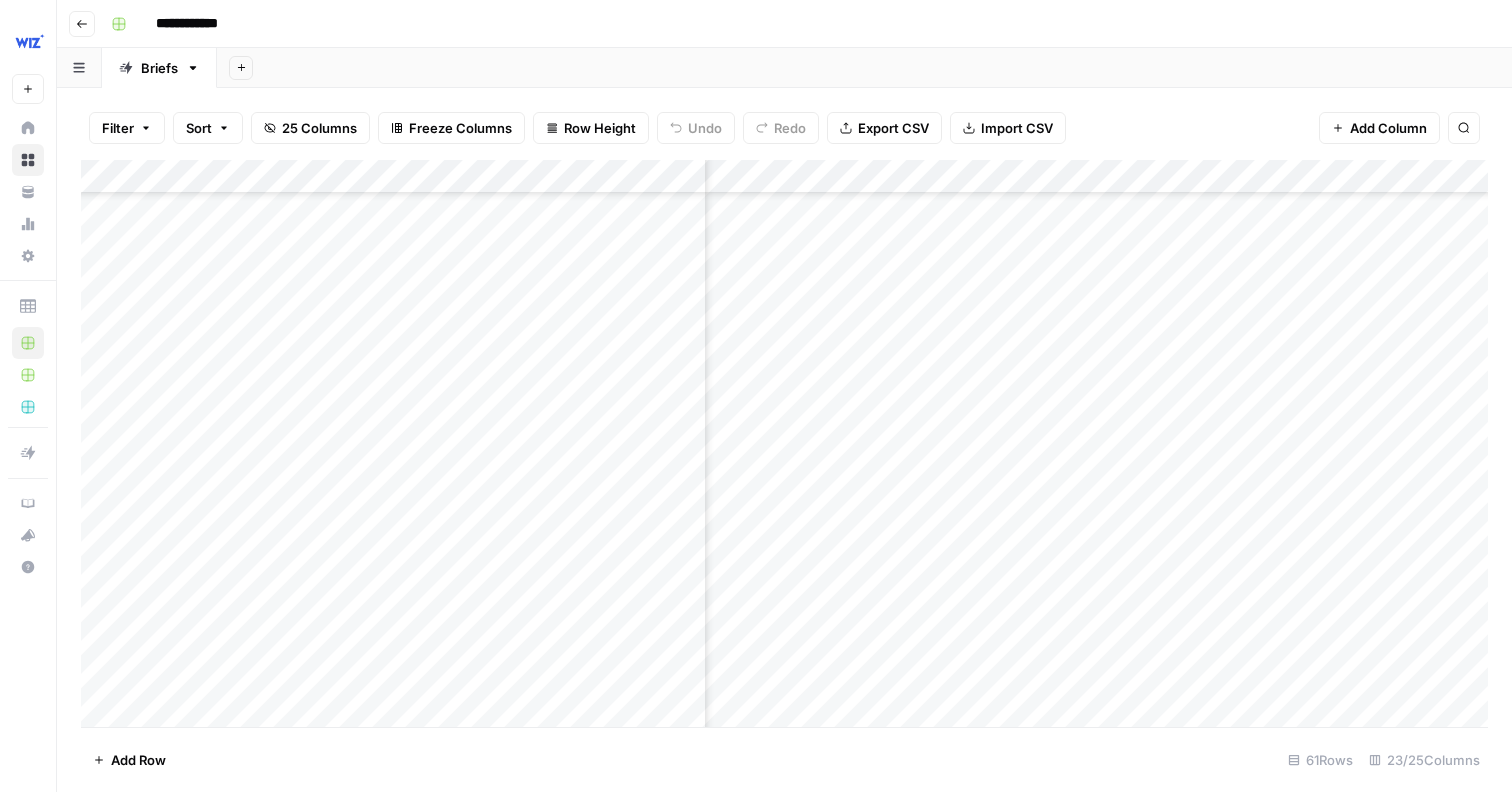 click on "Add Column" at bounding box center (784, 443) 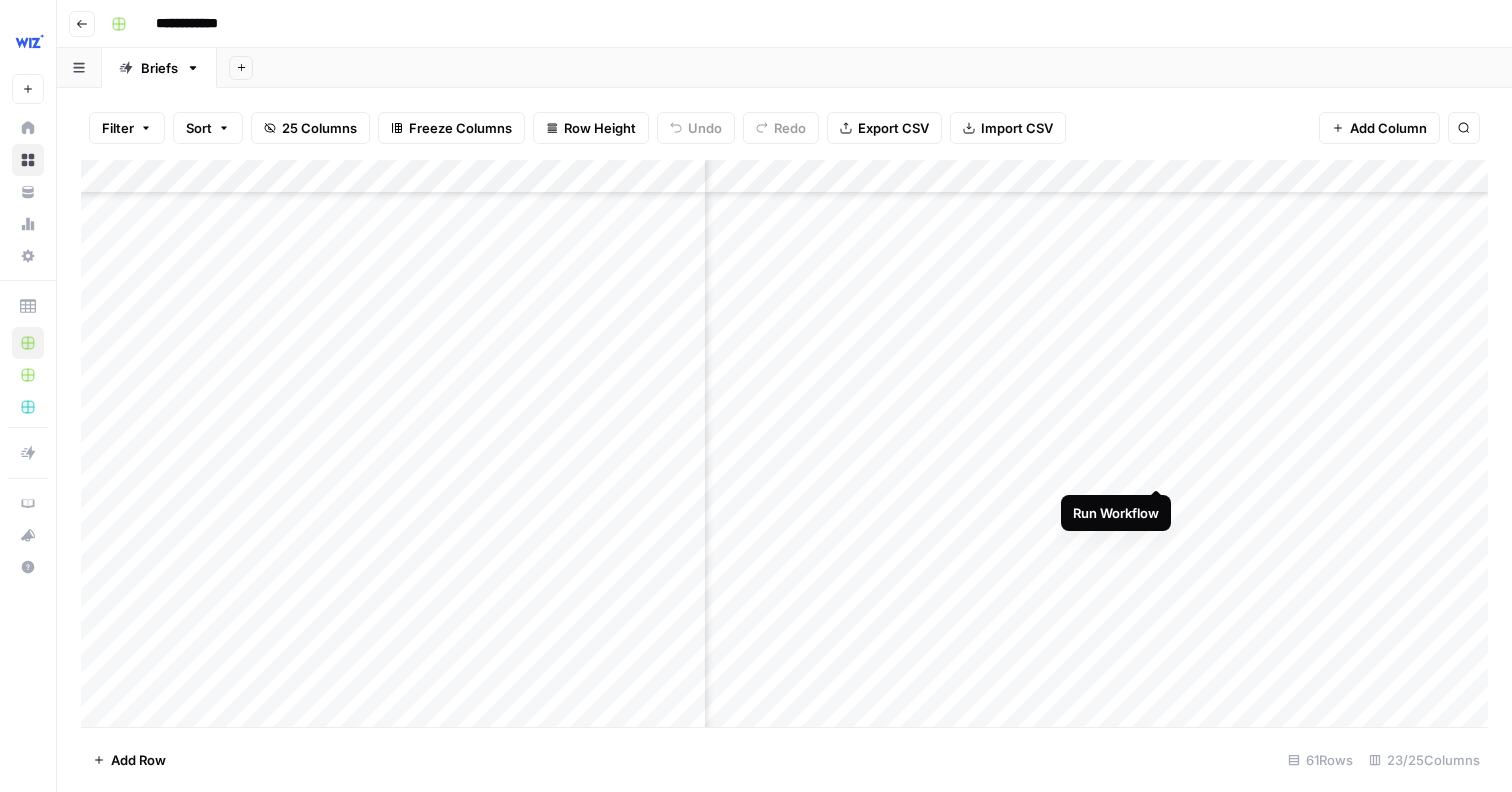click on "Add Column" at bounding box center [784, 443] 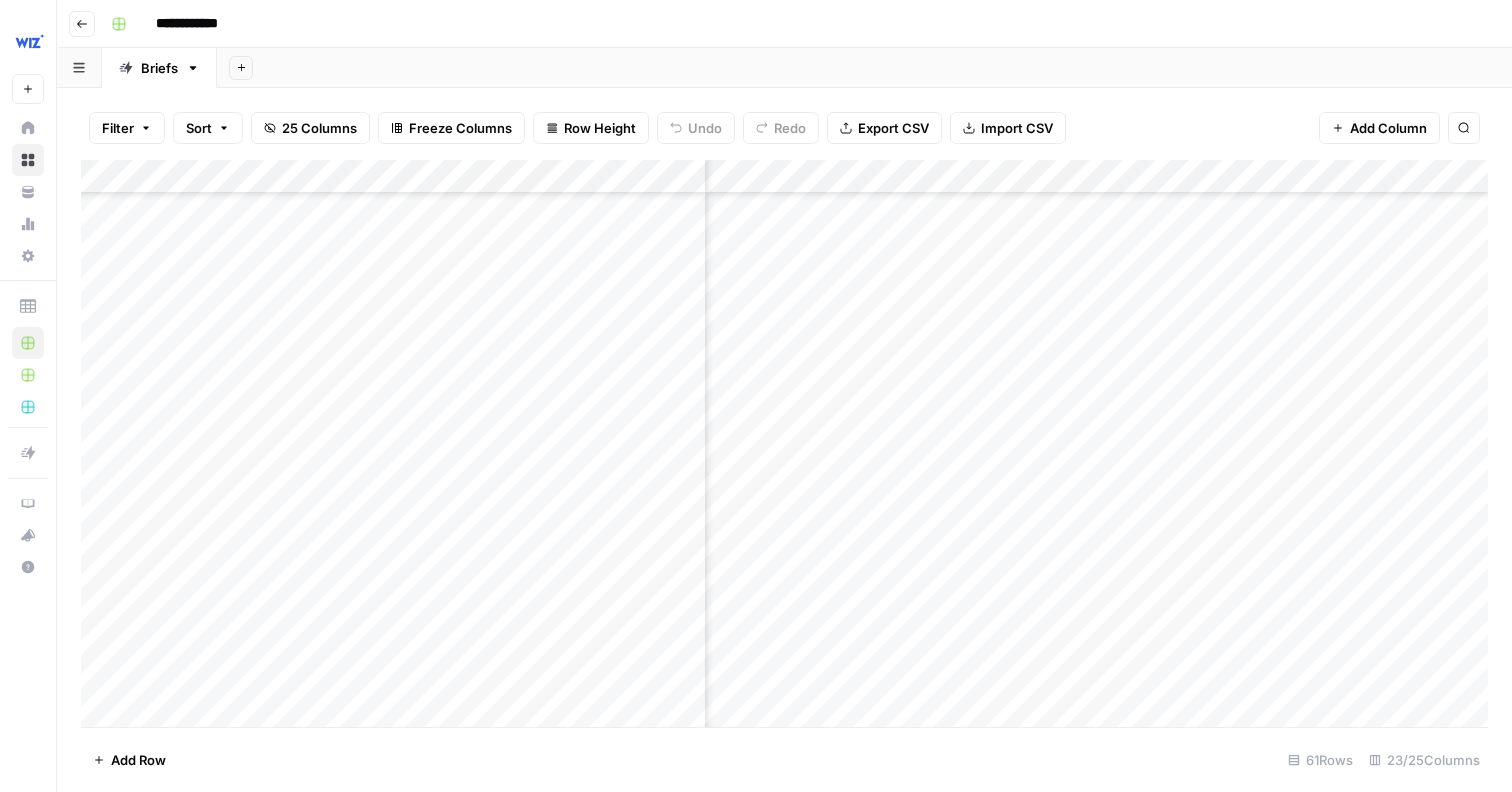 click on "Add Column" at bounding box center (784, 443) 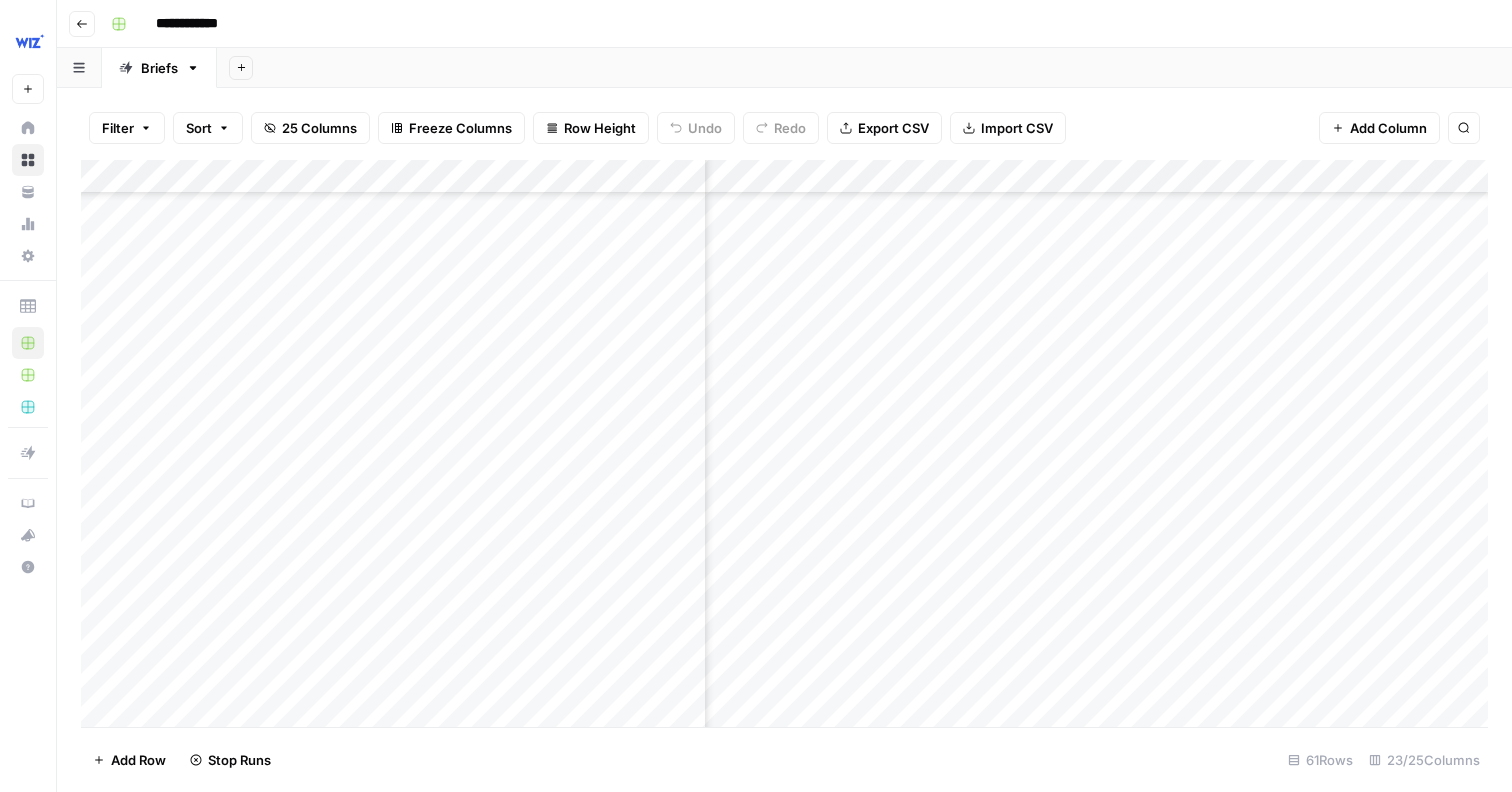 click on "Add Column" at bounding box center [784, 443] 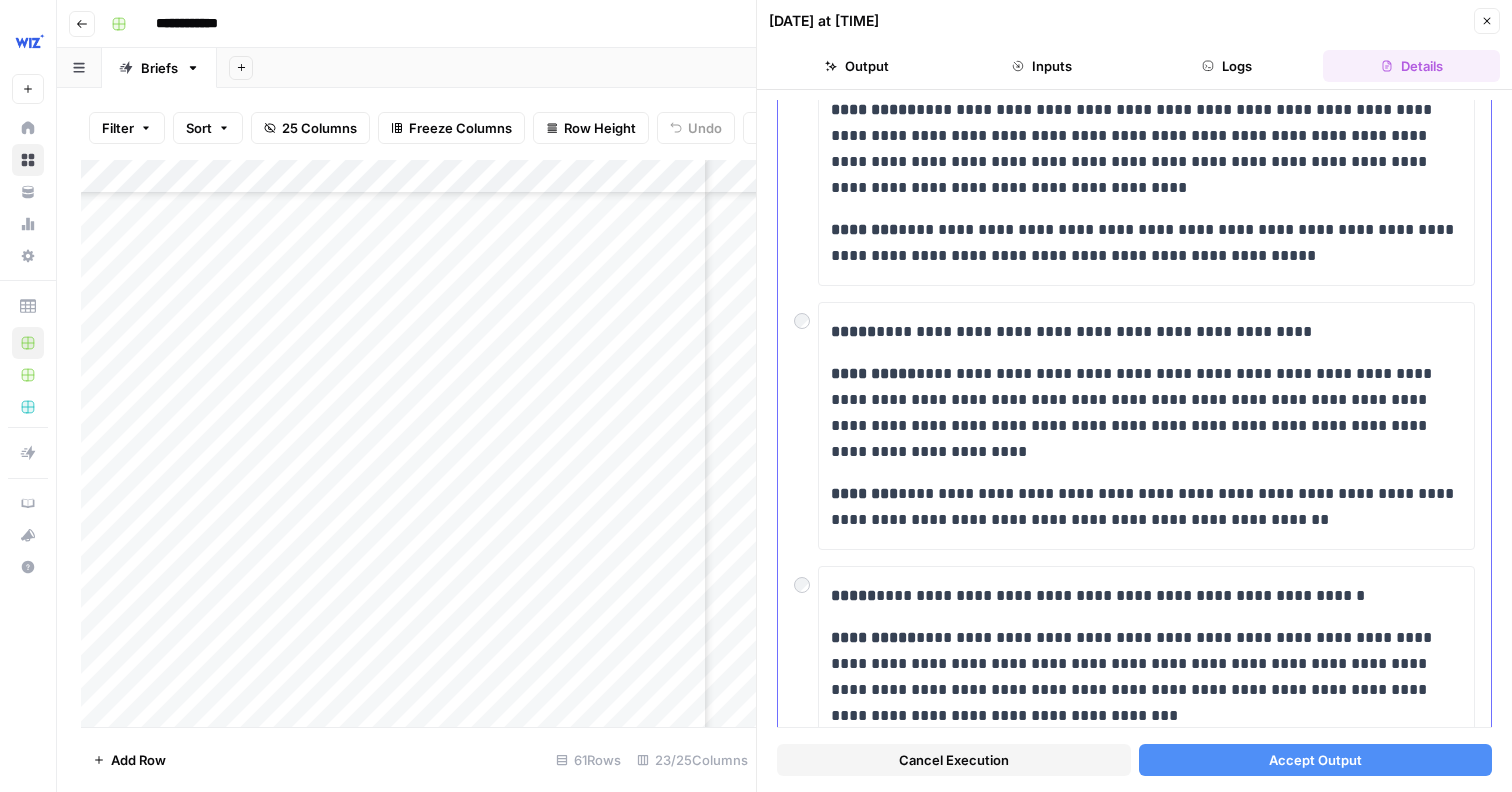 scroll, scrollTop: 509, scrollLeft: 0, axis: vertical 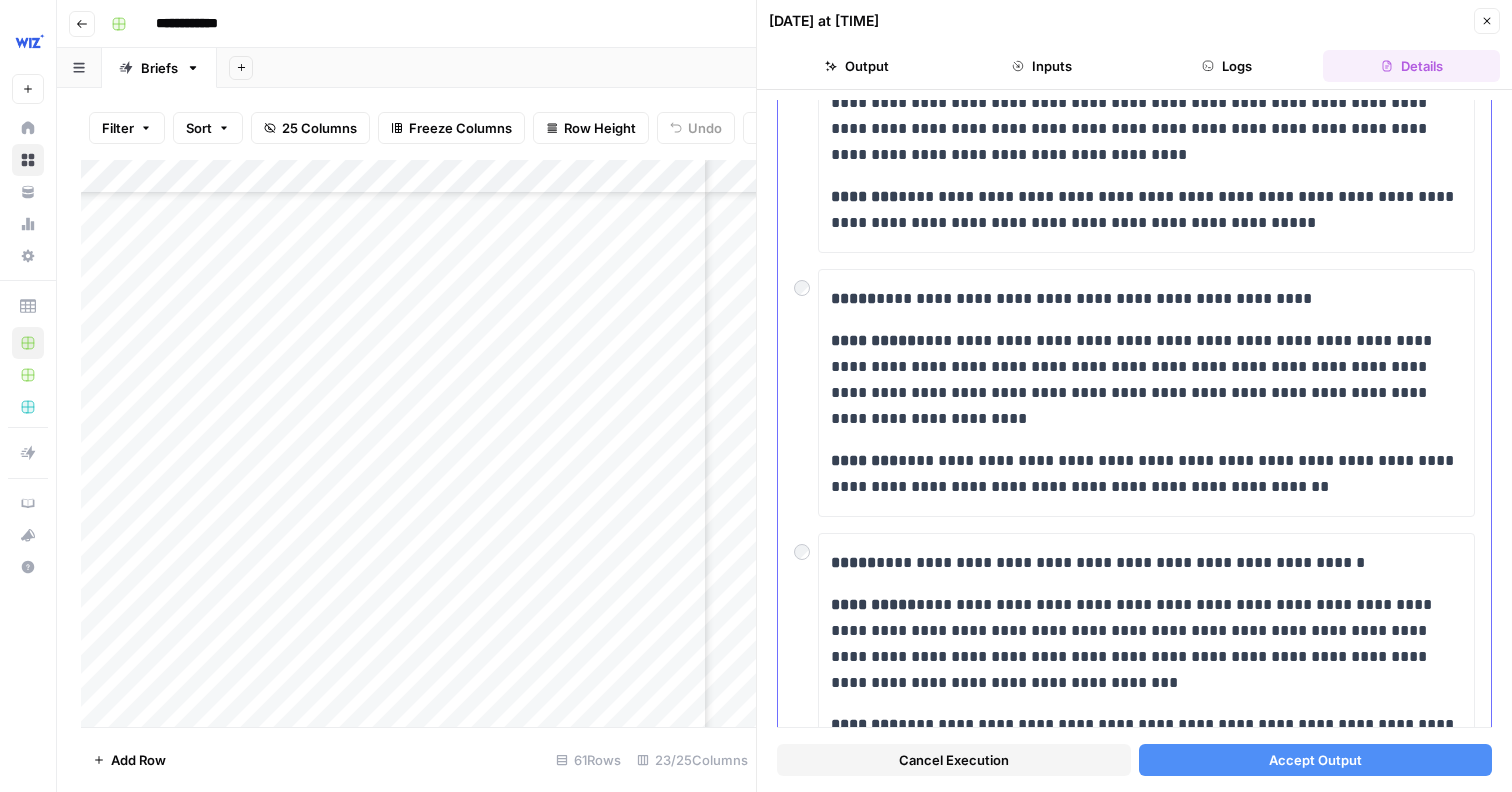click on "**********" at bounding box center (1134, 393) 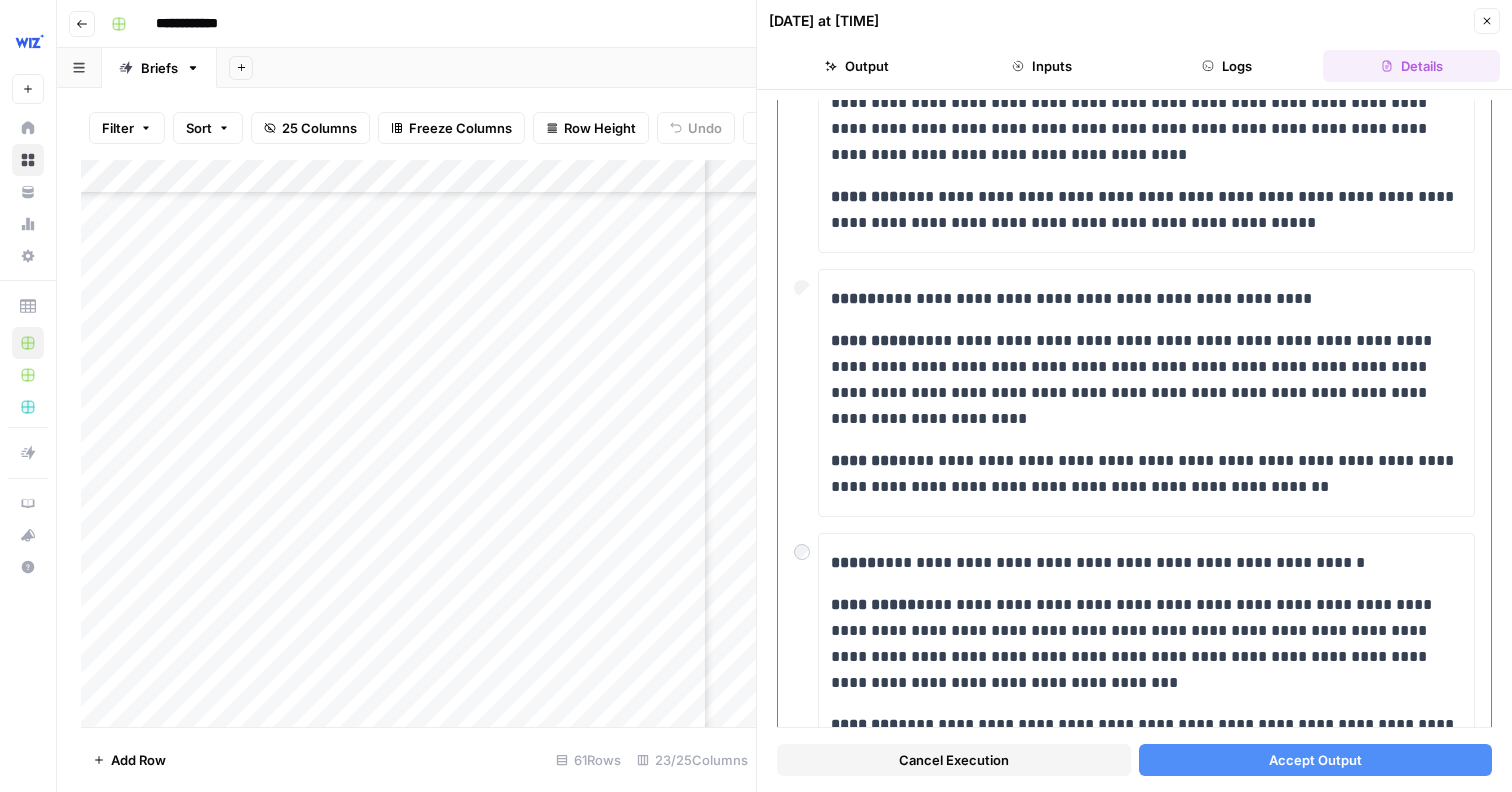 scroll, scrollTop: 886, scrollLeft: 0, axis: vertical 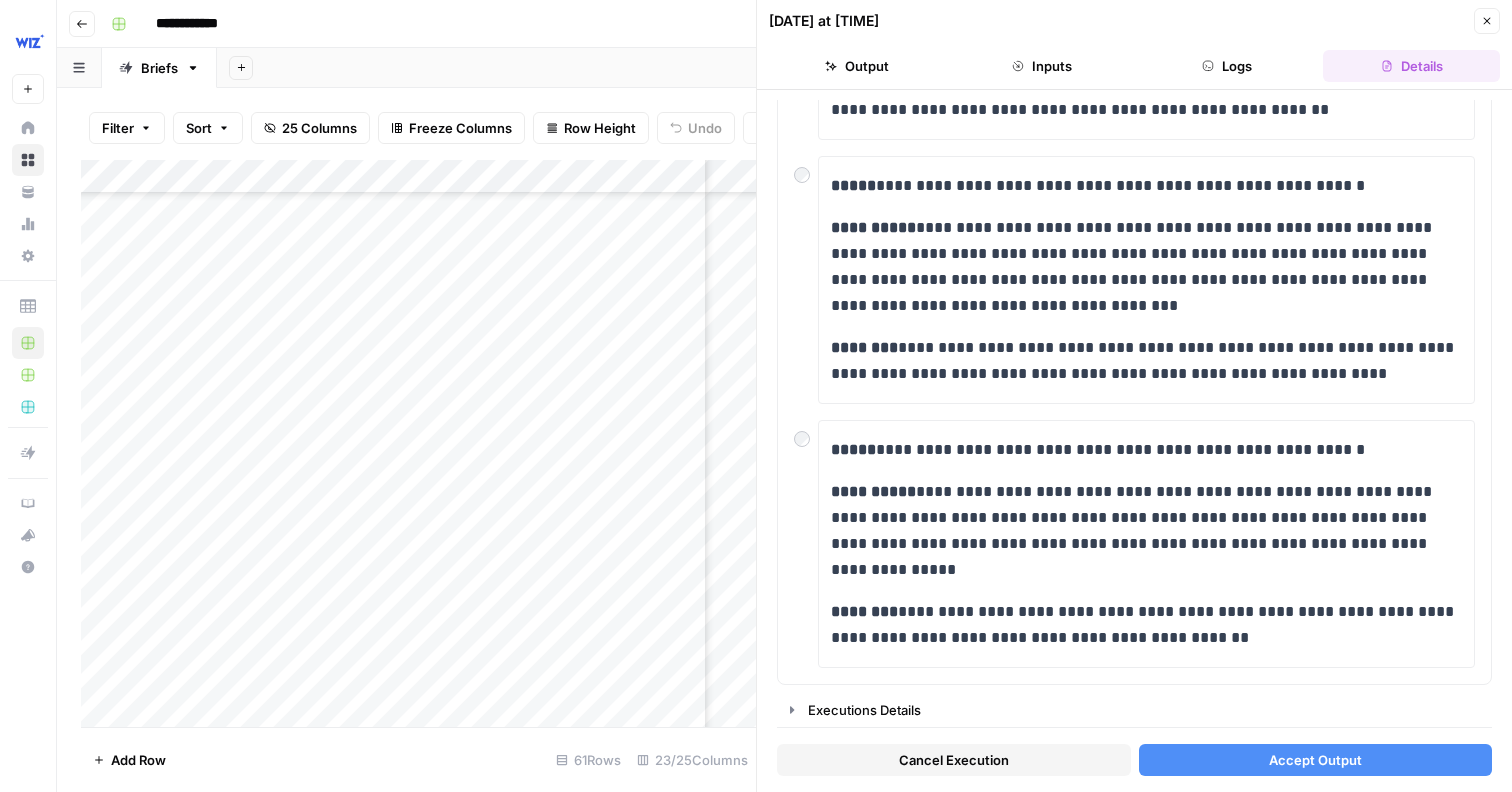 click on "Accept Output" at bounding box center [1316, 760] 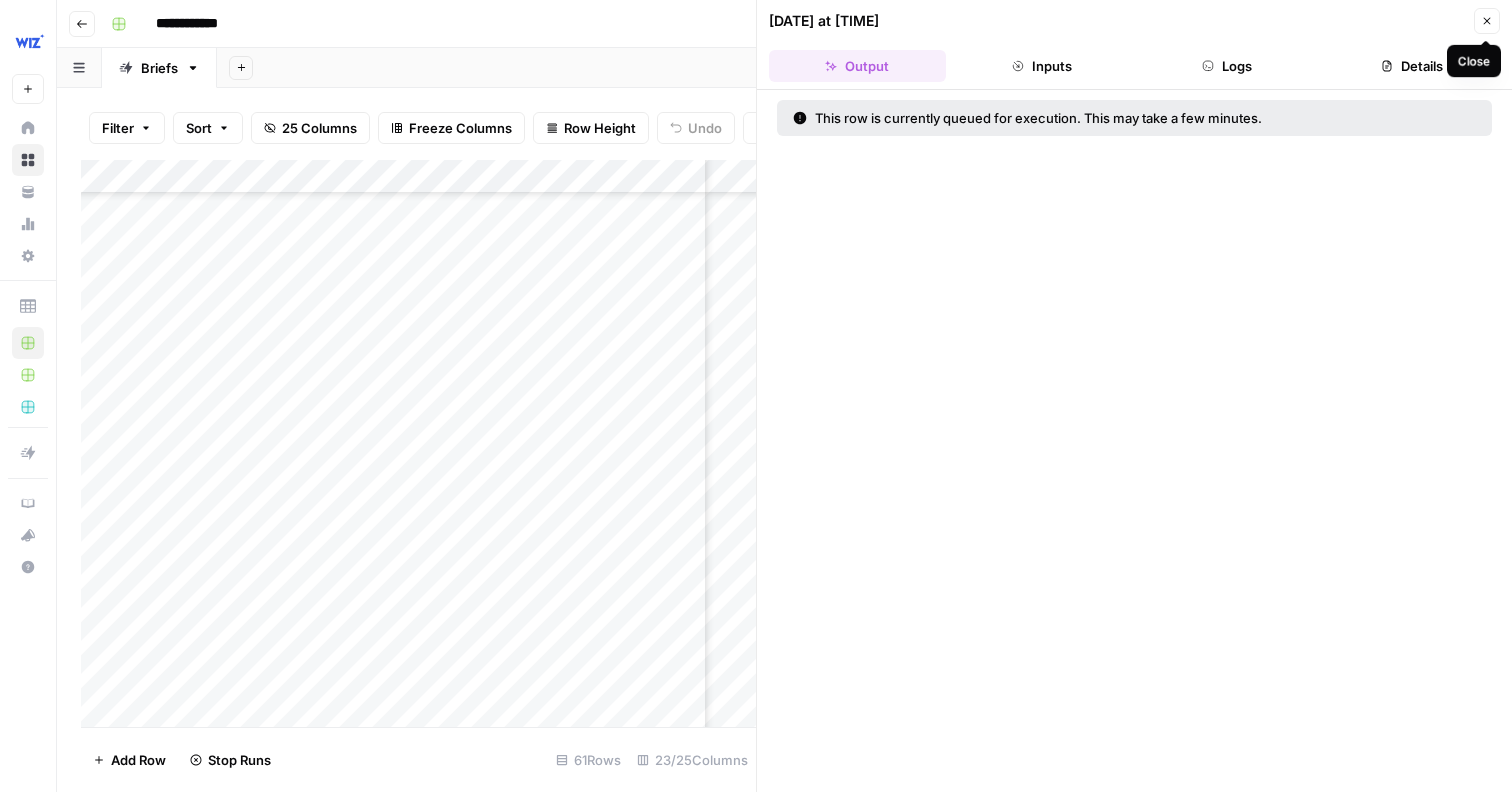 click on "Close" at bounding box center (1487, 21) 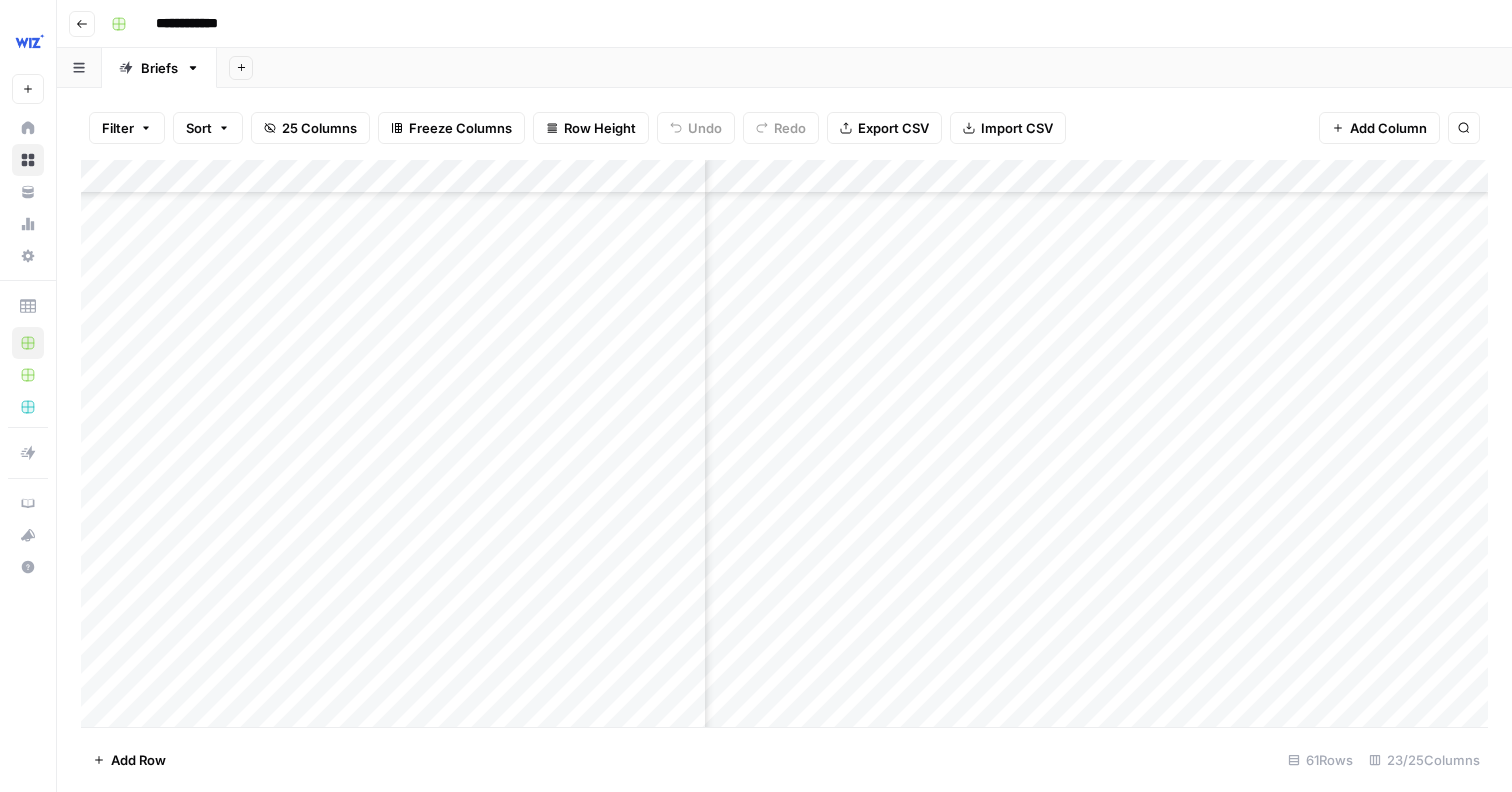 click on "Add Column" at bounding box center [784, 443] 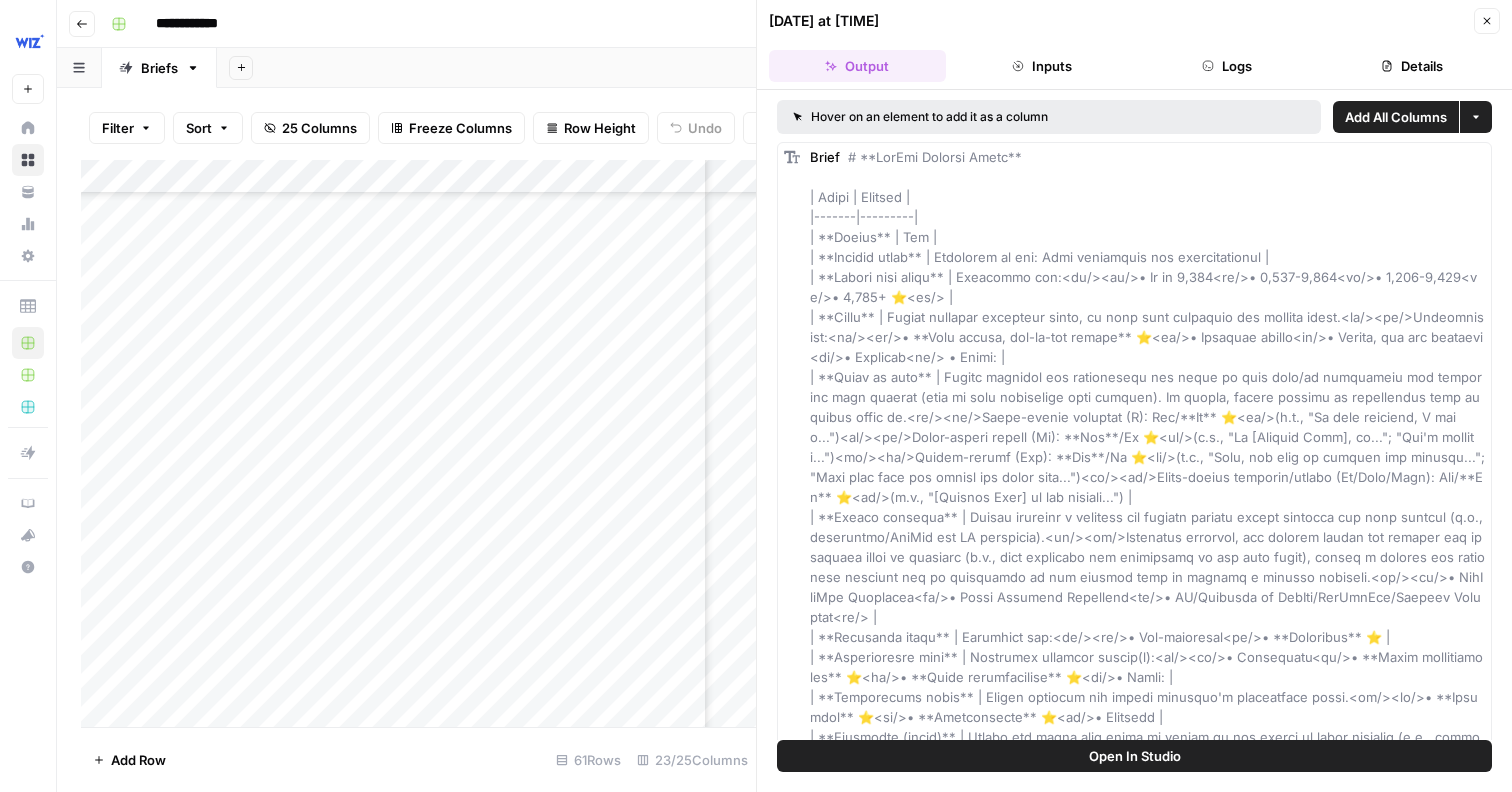 click 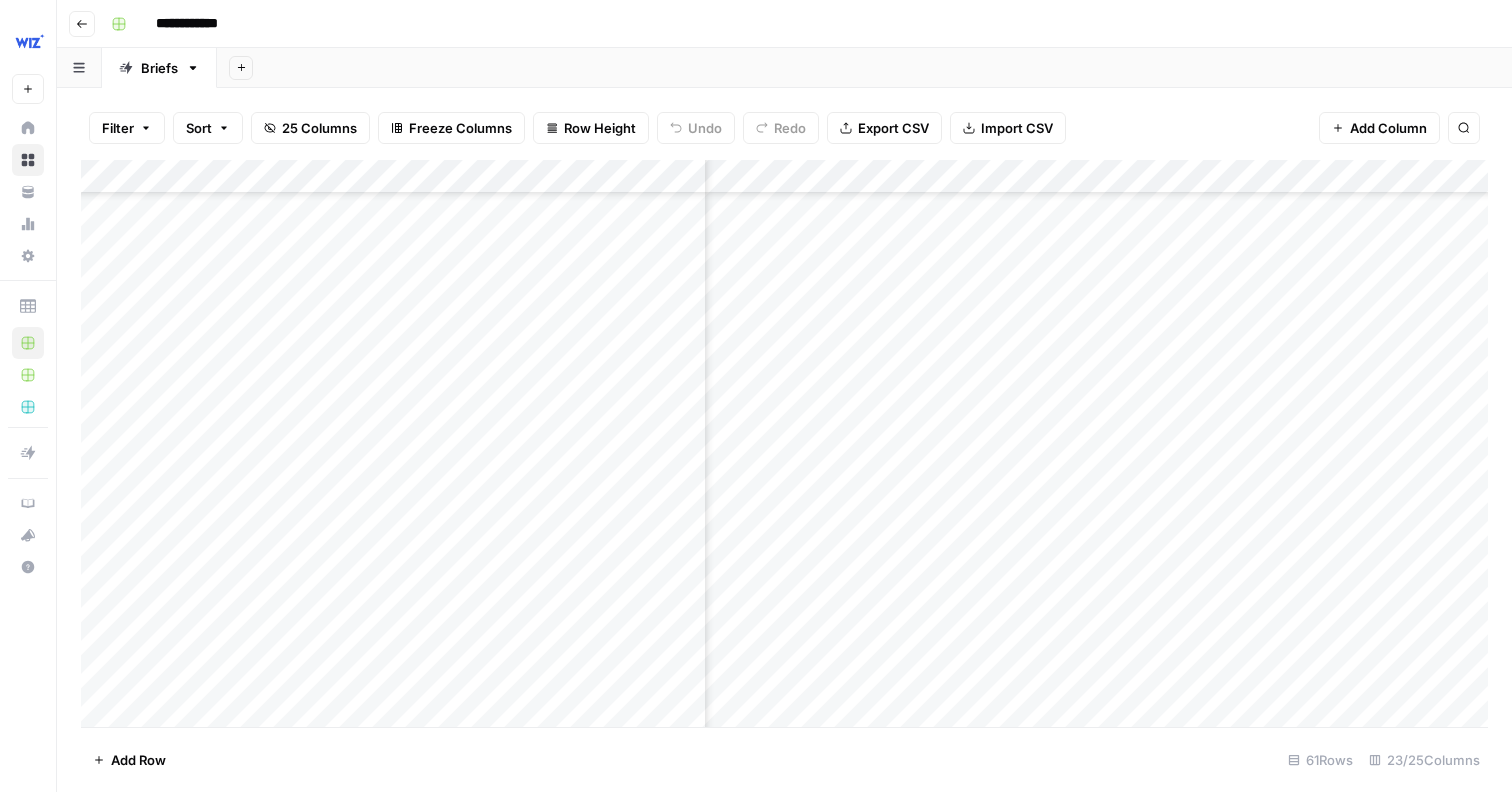 scroll, scrollTop: 2515, scrollLeft: 1630, axis: both 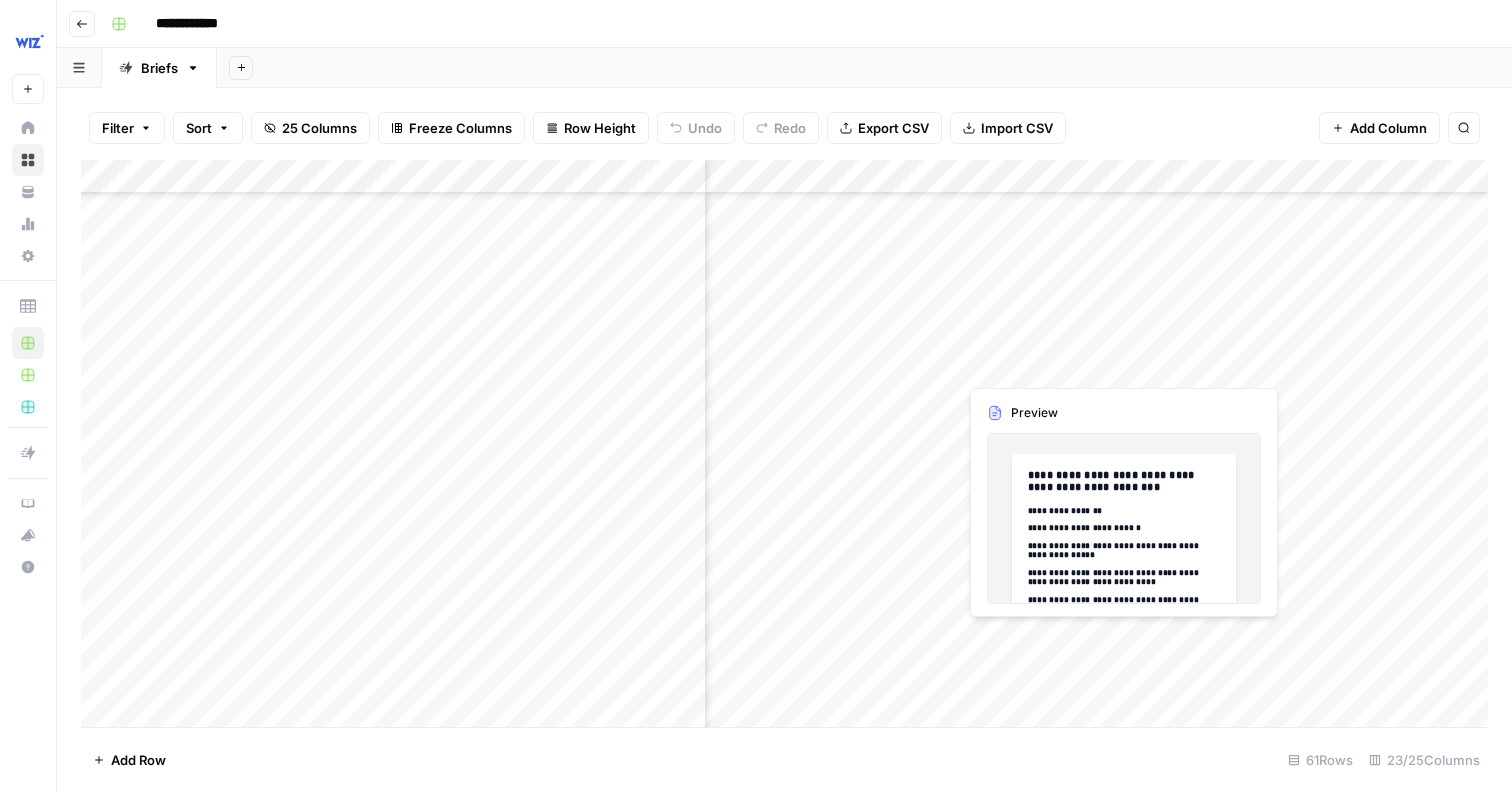 click on "Add Column" at bounding box center [784, 443] 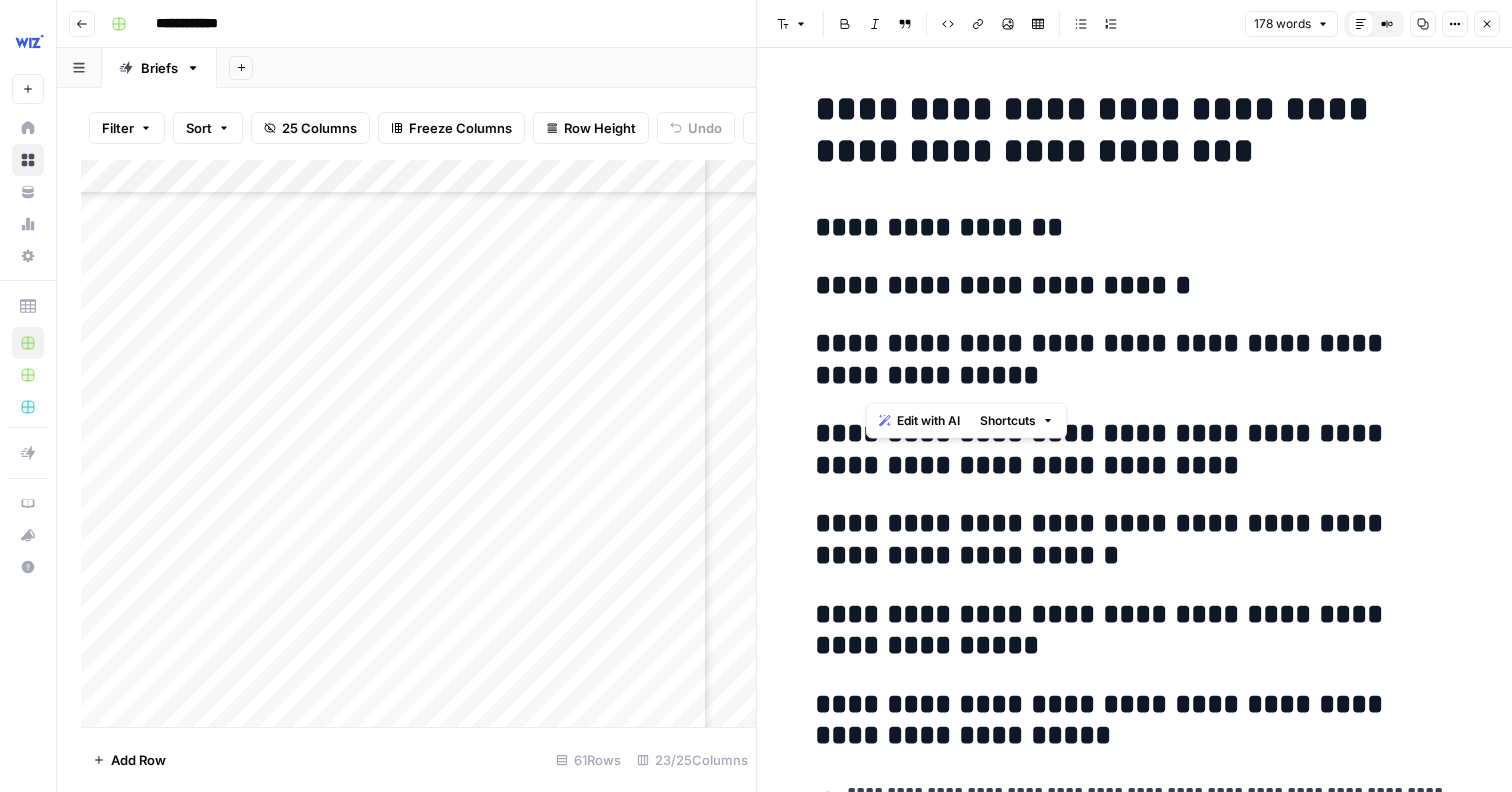 drag, startPoint x: 877, startPoint y: 348, endPoint x: 1050, endPoint y: 396, distance: 179.5355 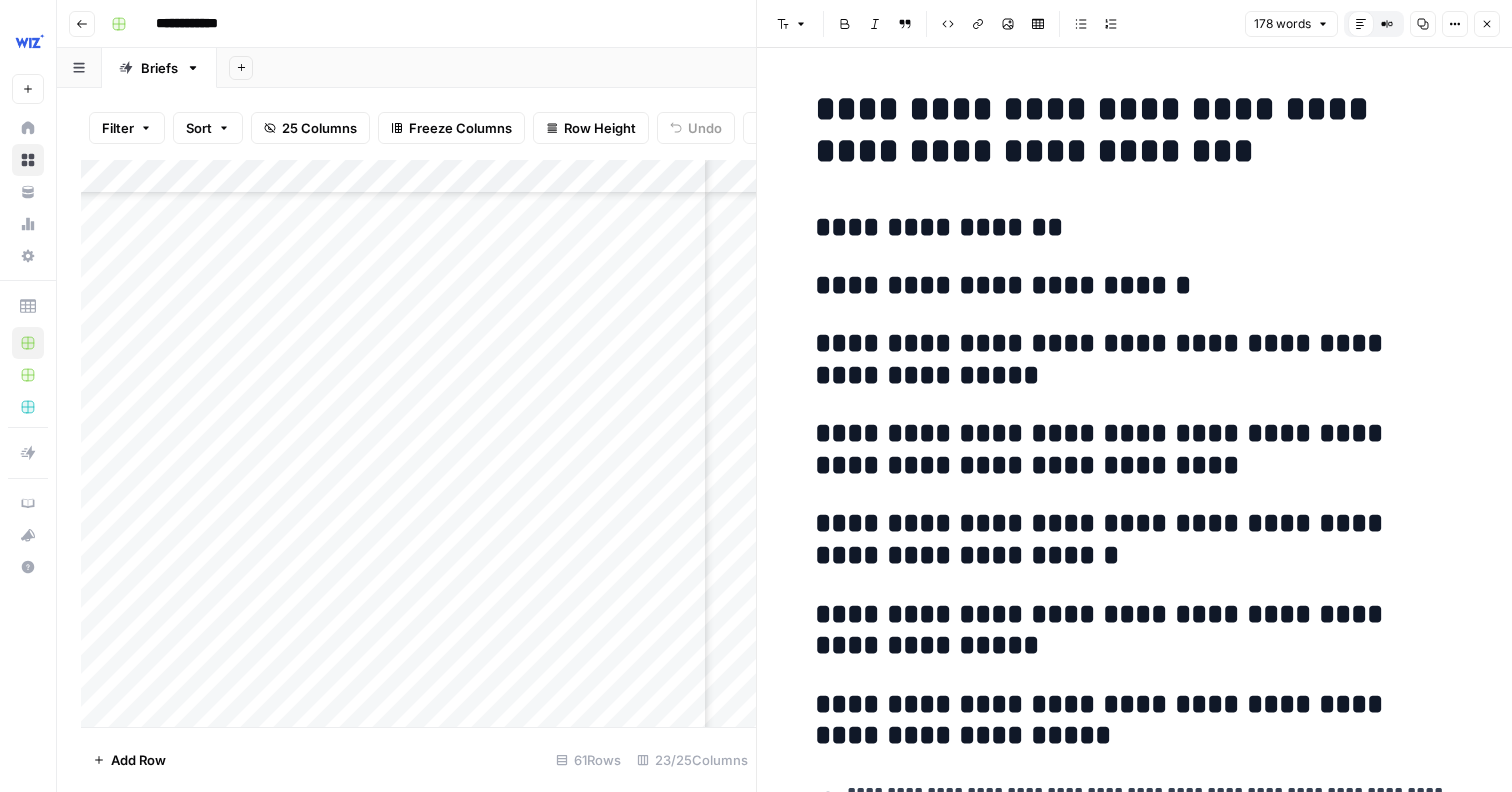 click on "**********" at bounding box center [1135, 450] 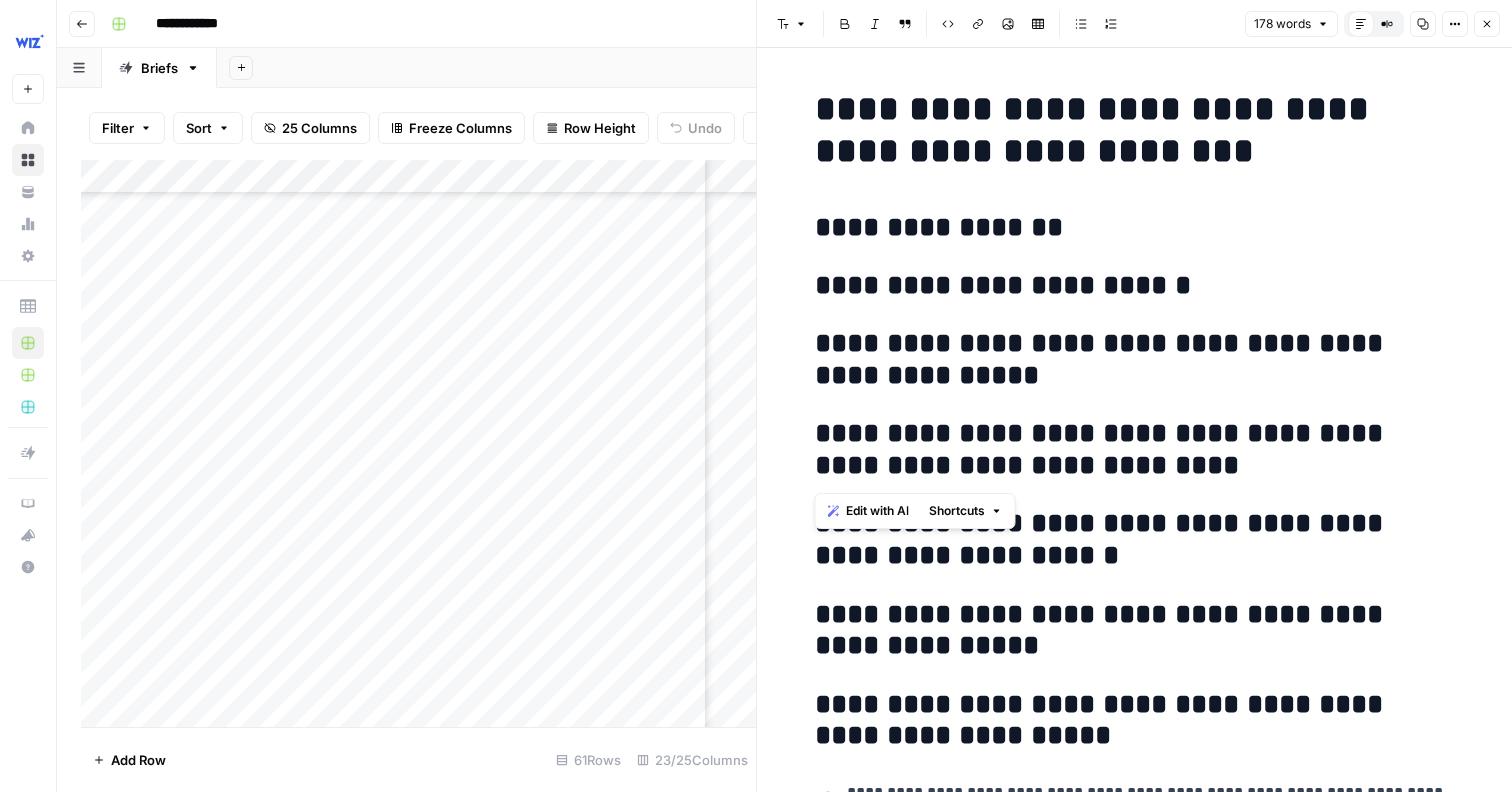 drag, startPoint x: 1248, startPoint y: 474, endPoint x: 942, endPoint y: 415, distance: 311.63602 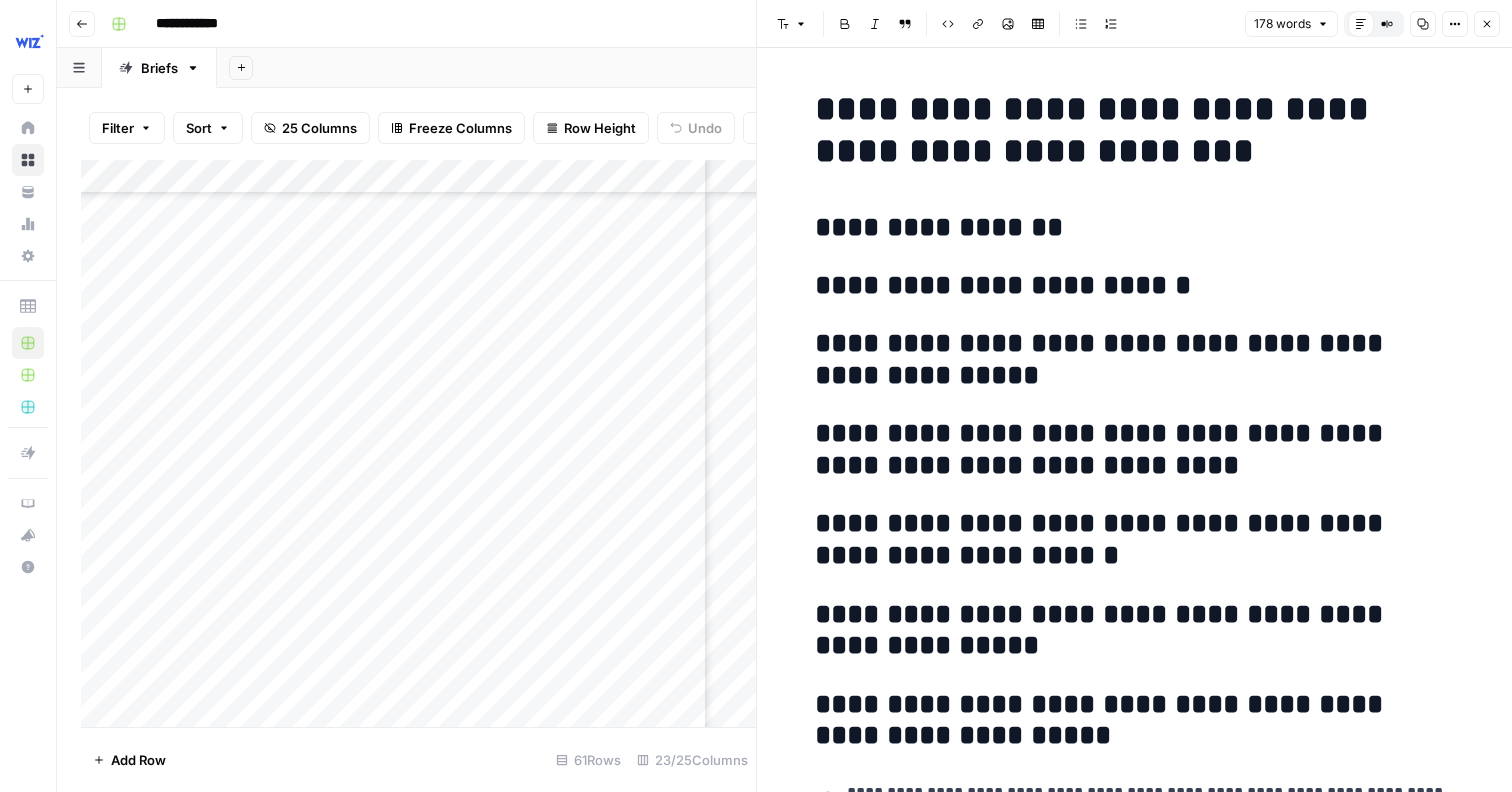 click 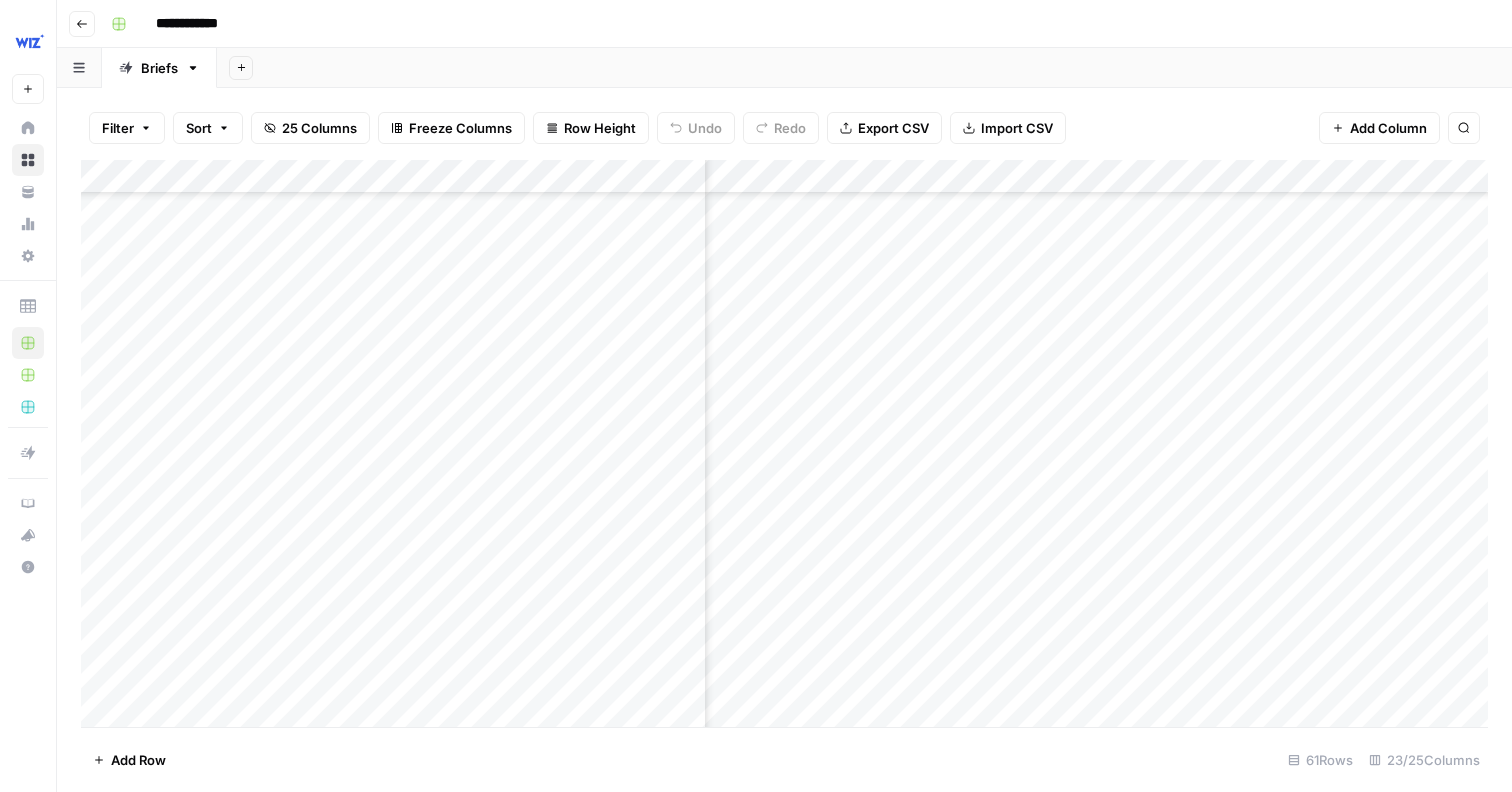 click on "Add Column" at bounding box center [784, 443] 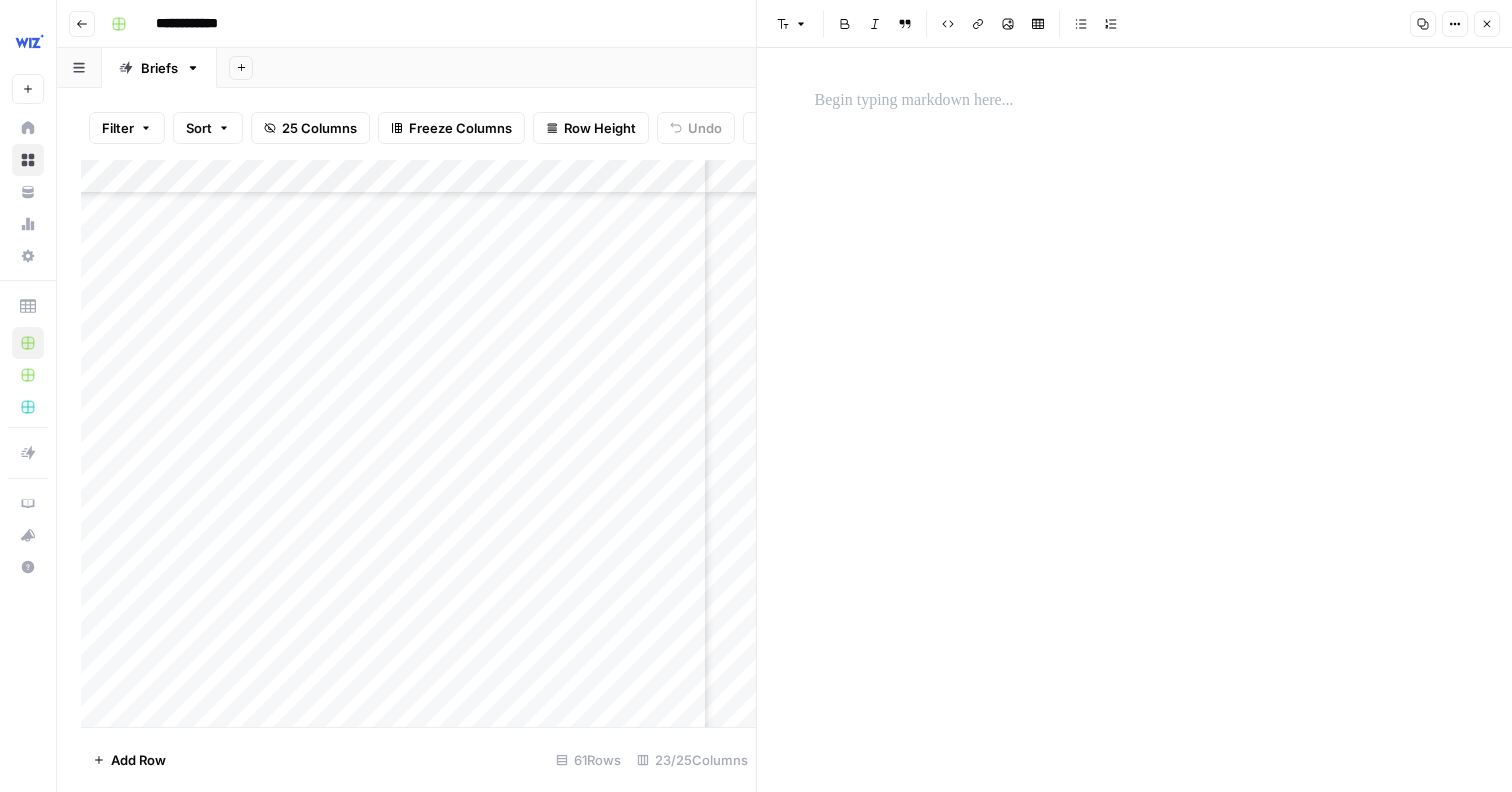 click on "Close" at bounding box center [1487, 24] 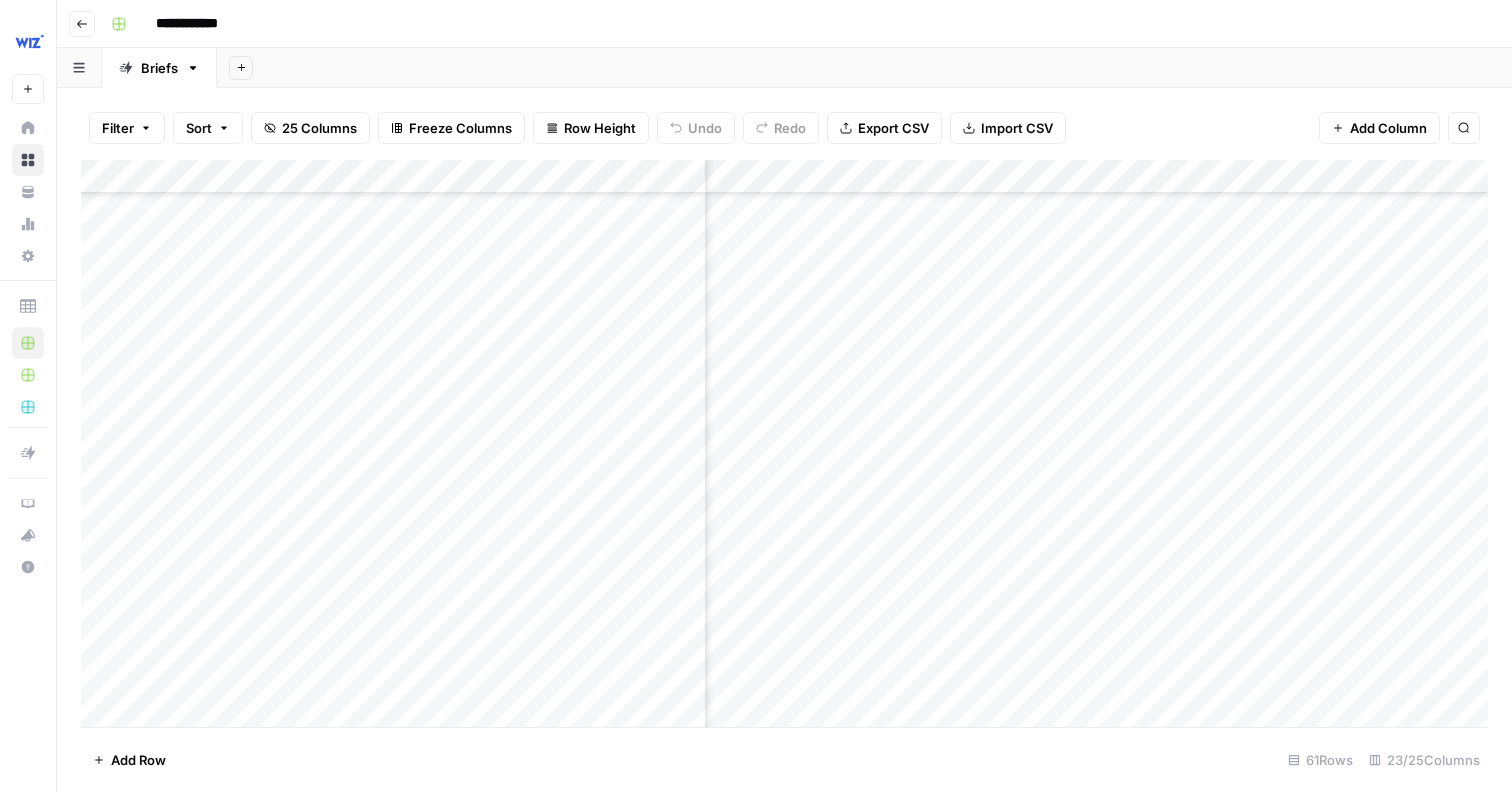 scroll, scrollTop: 2515, scrollLeft: 1219, axis: both 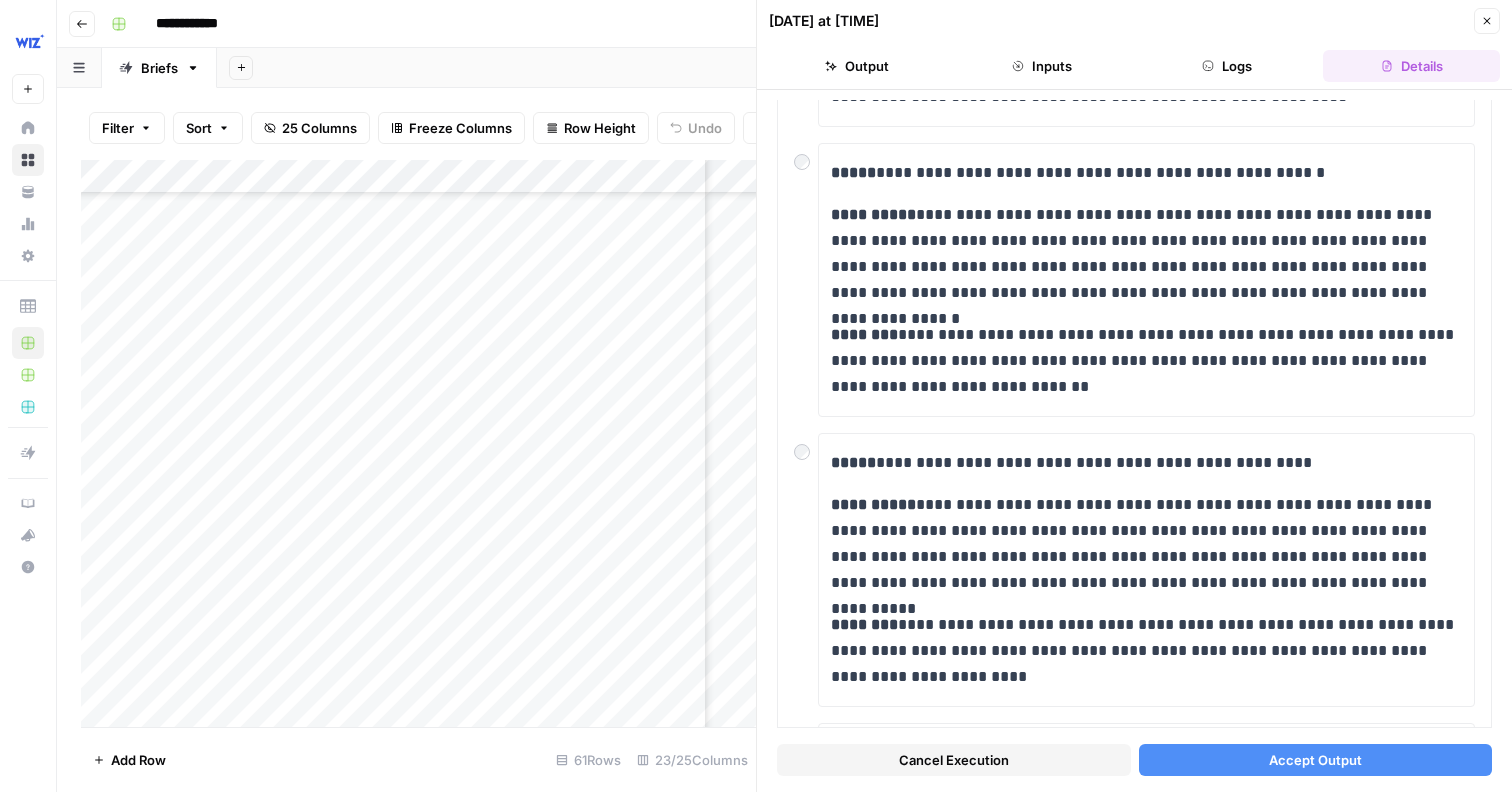 click on "Accept Output" at bounding box center [1315, 760] 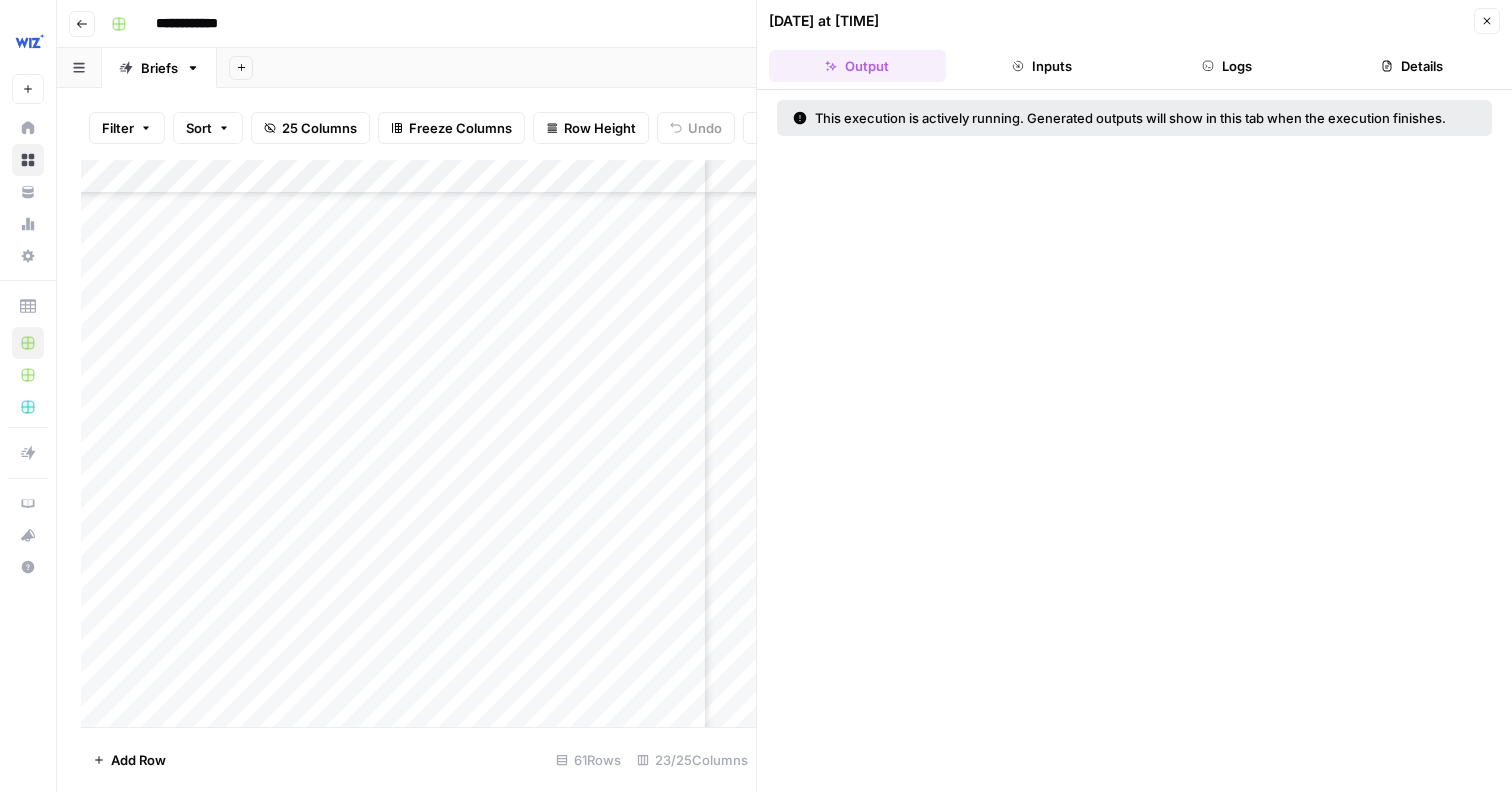 click on "Close" at bounding box center (1487, 21) 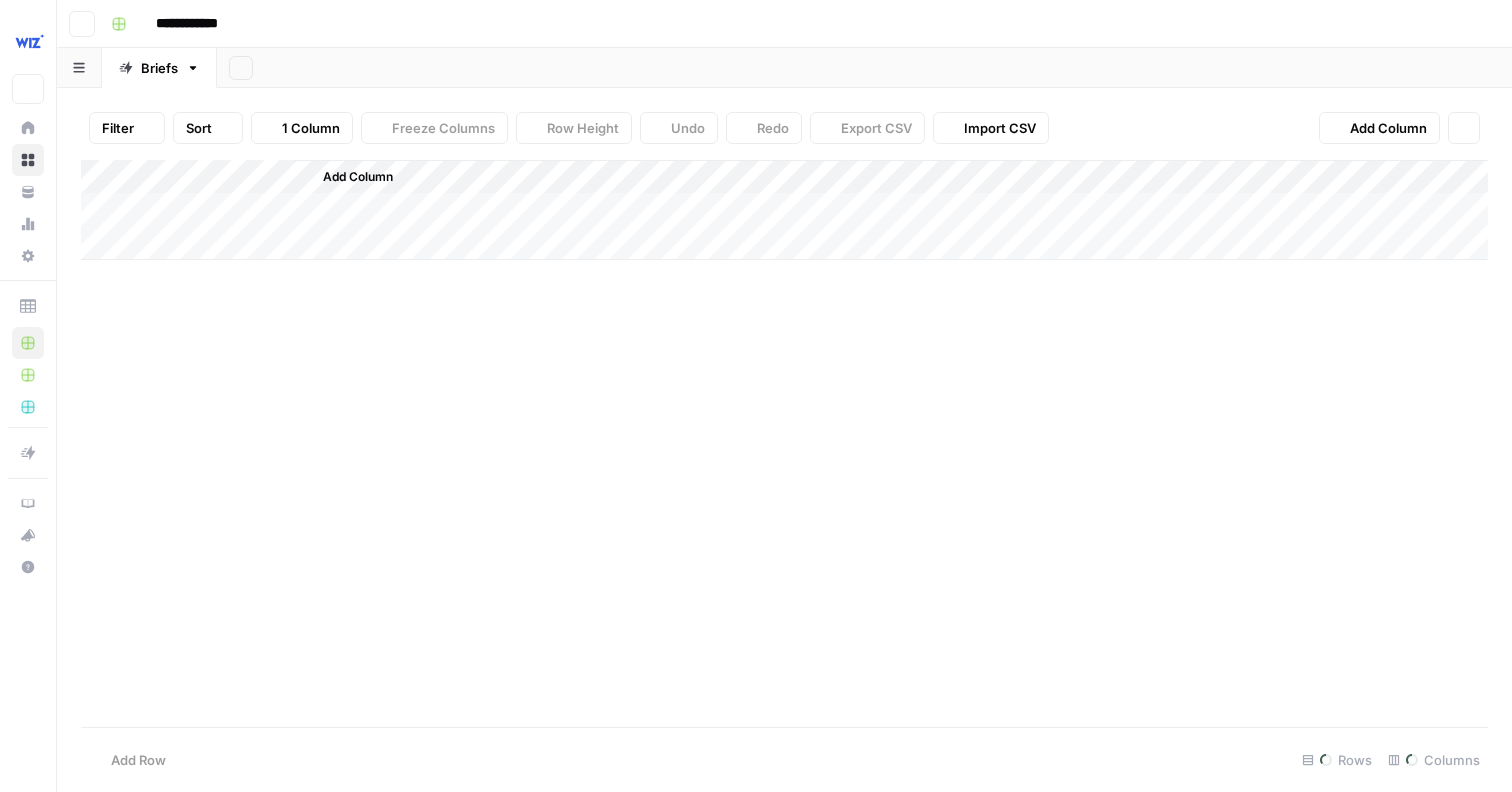 scroll, scrollTop: 0, scrollLeft: 0, axis: both 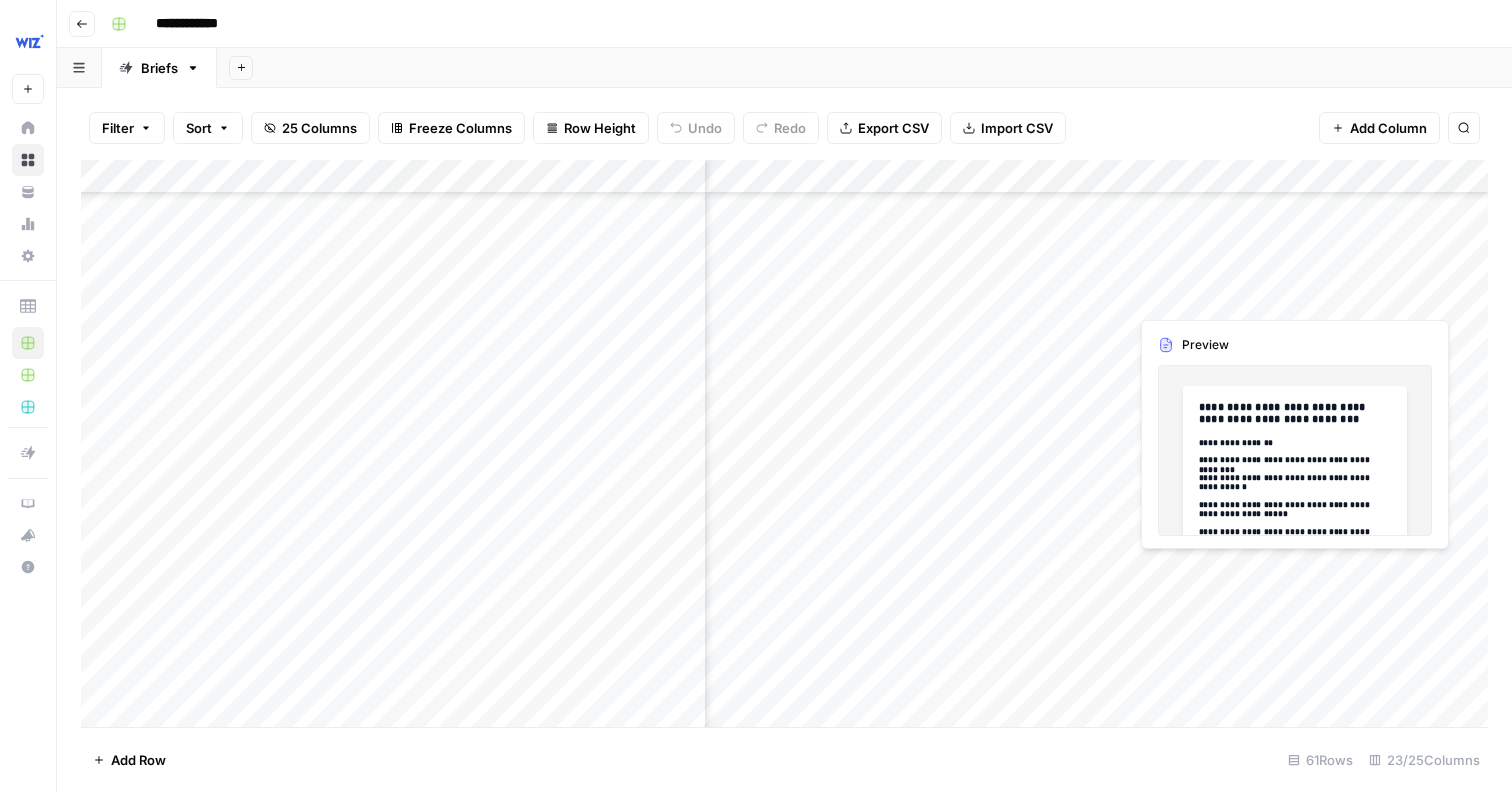 click on "Add Column" at bounding box center [784, 443] 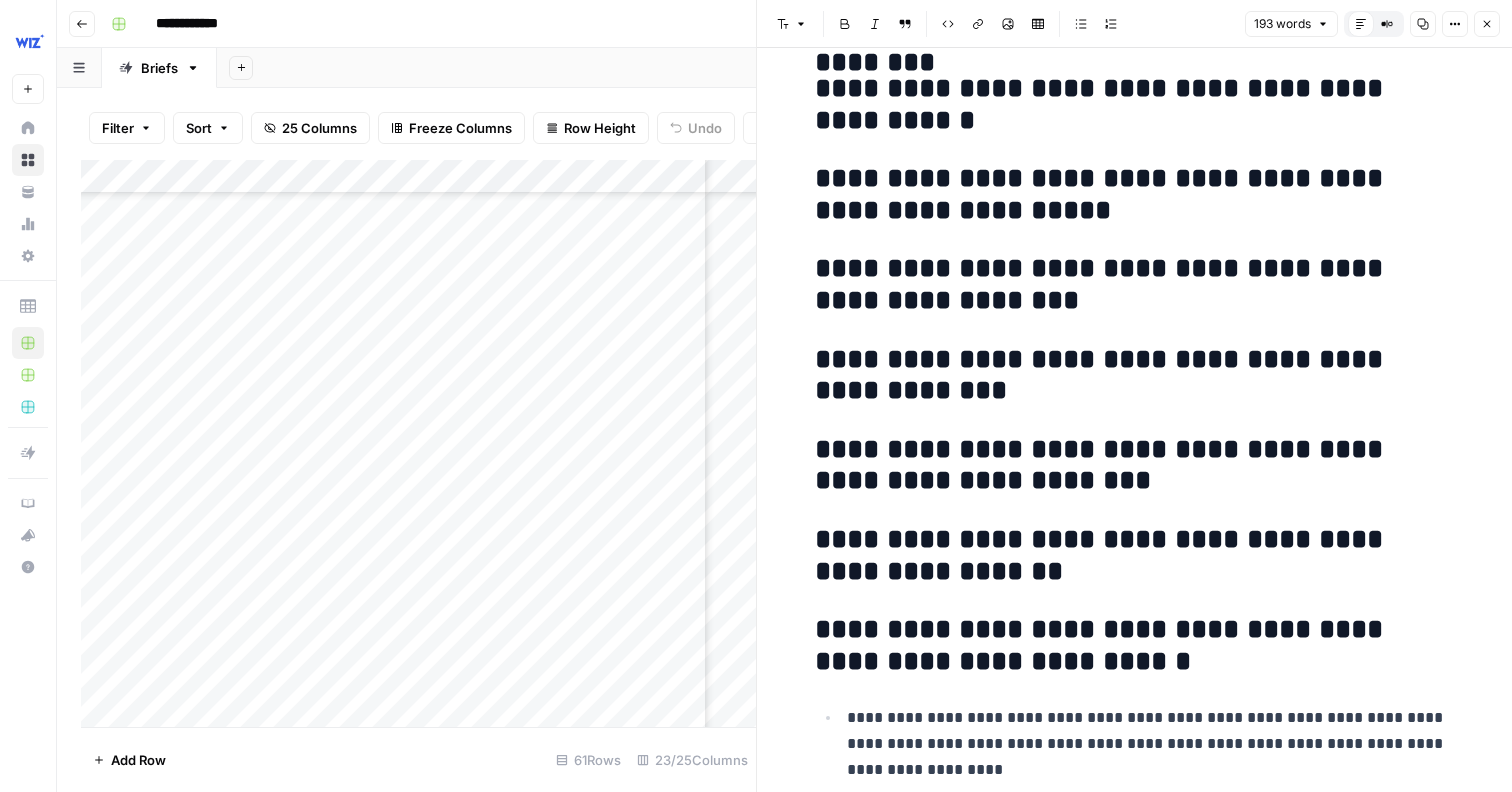 scroll, scrollTop: 239, scrollLeft: 0, axis: vertical 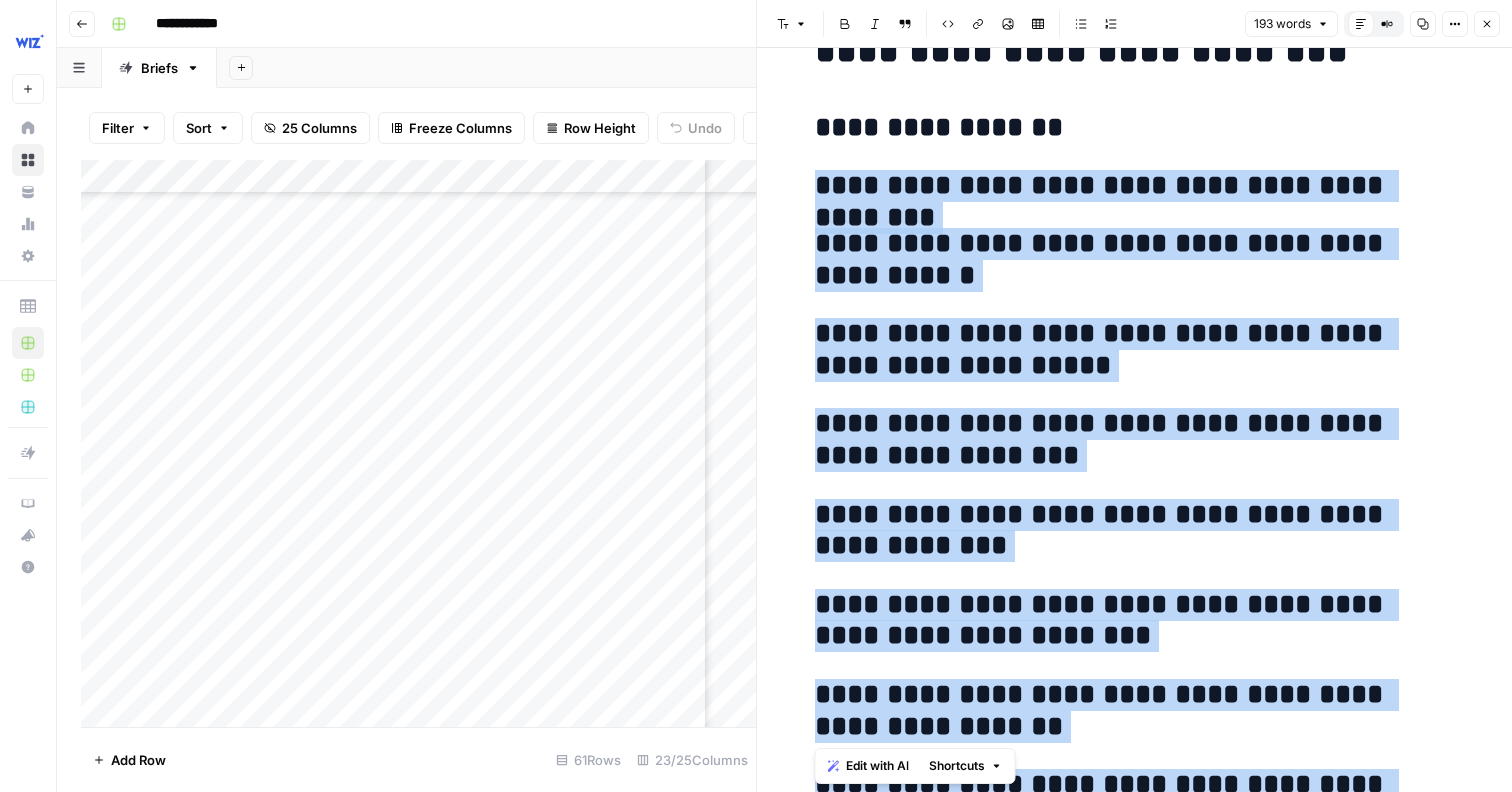 drag, startPoint x: 1104, startPoint y: 680, endPoint x: 830, endPoint y: 153, distance: 593.9739 